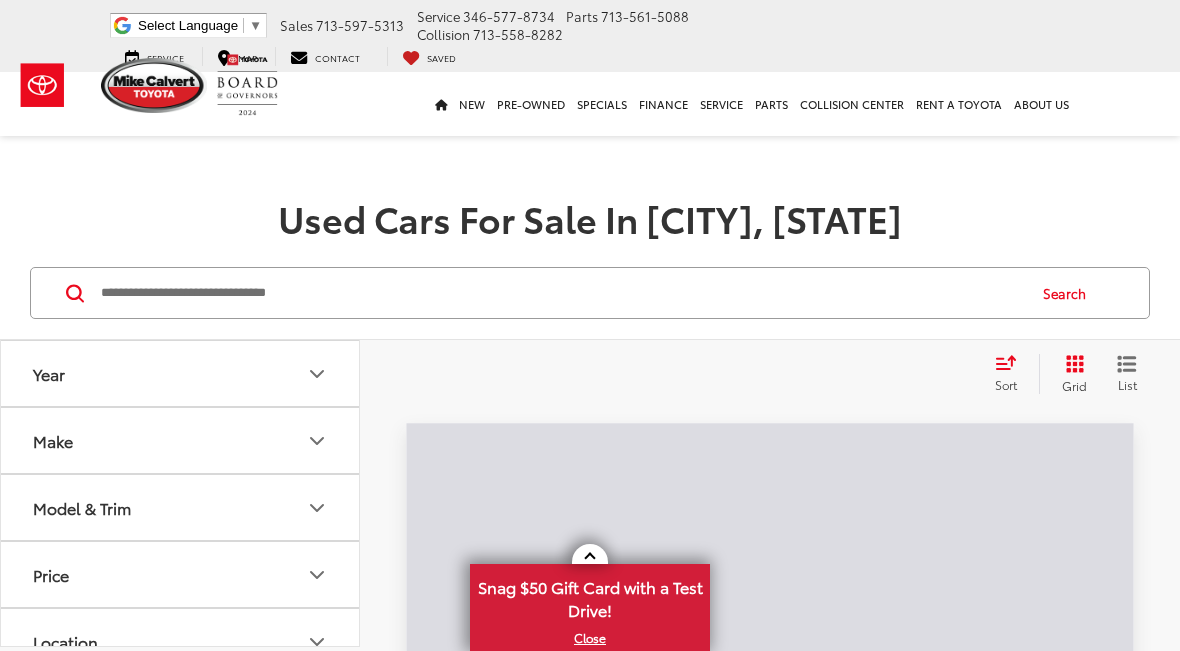 scroll, scrollTop: 0, scrollLeft: 0, axis: both 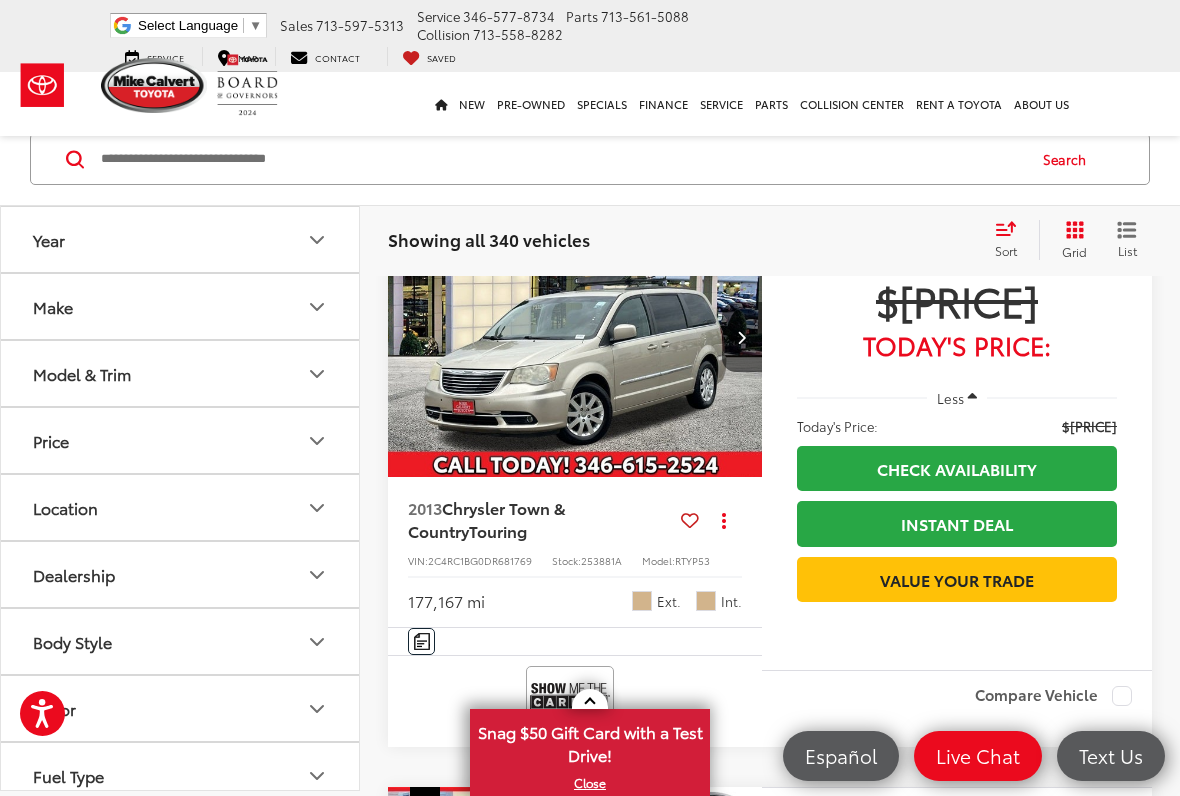 click 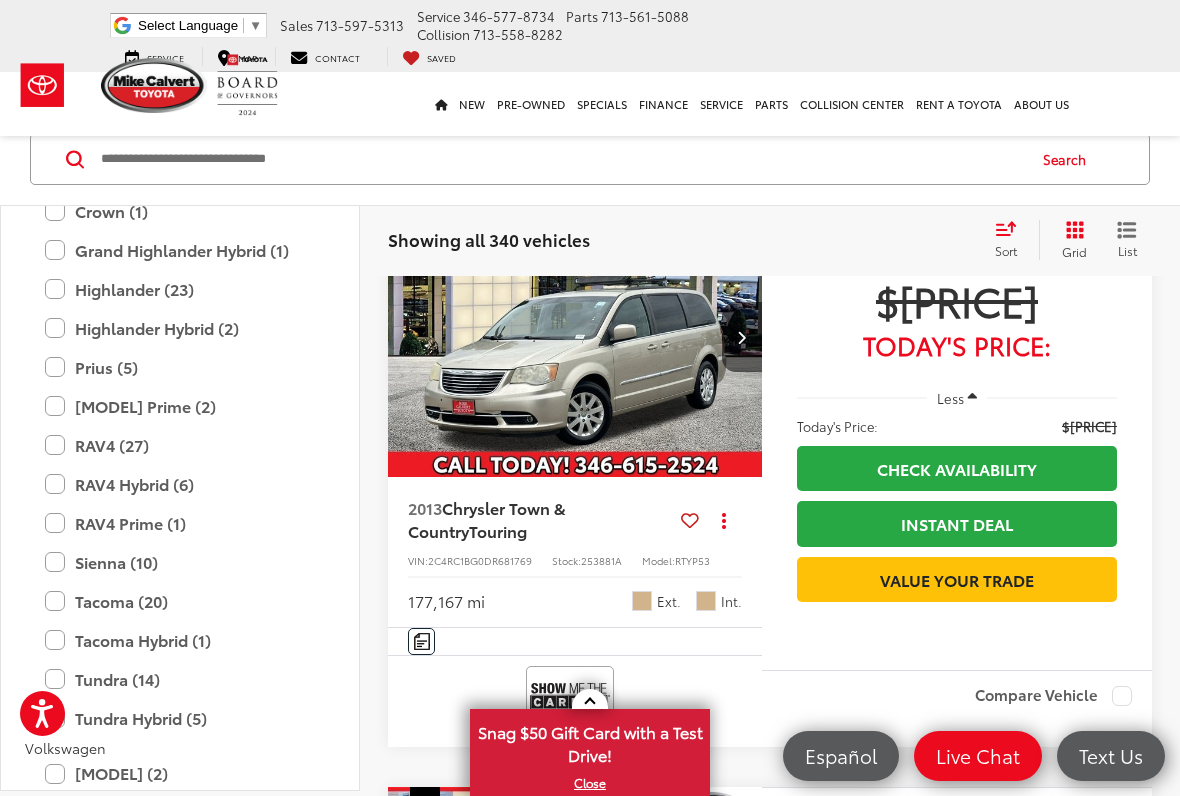 scroll, scrollTop: 3869, scrollLeft: 0, axis: vertical 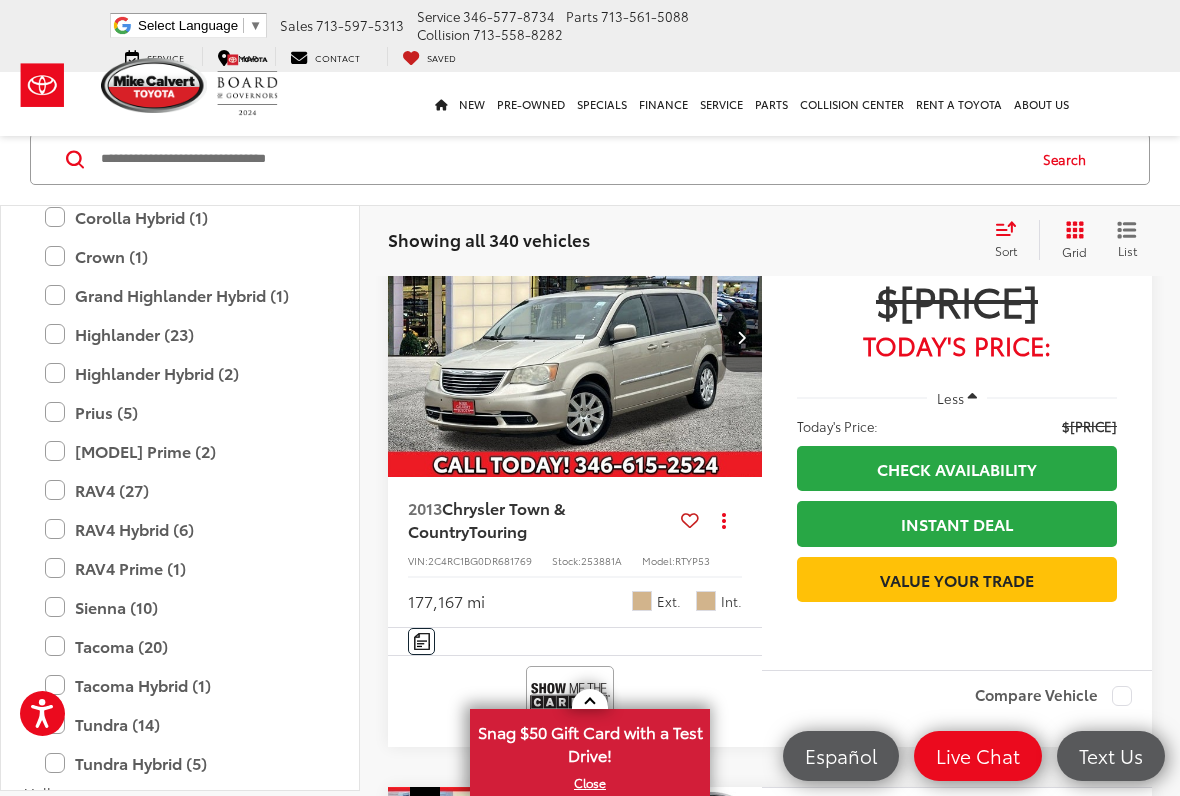 click on "RAV4 (27)" at bounding box center (180, 489) 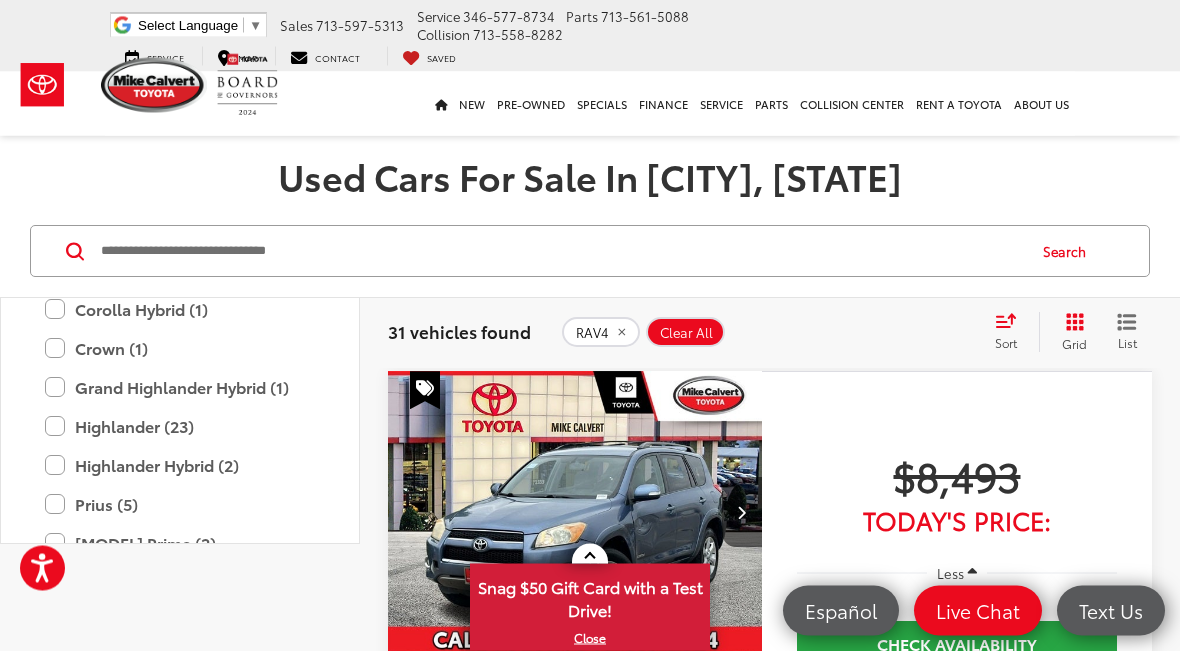 scroll, scrollTop: 0, scrollLeft: 0, axis: both 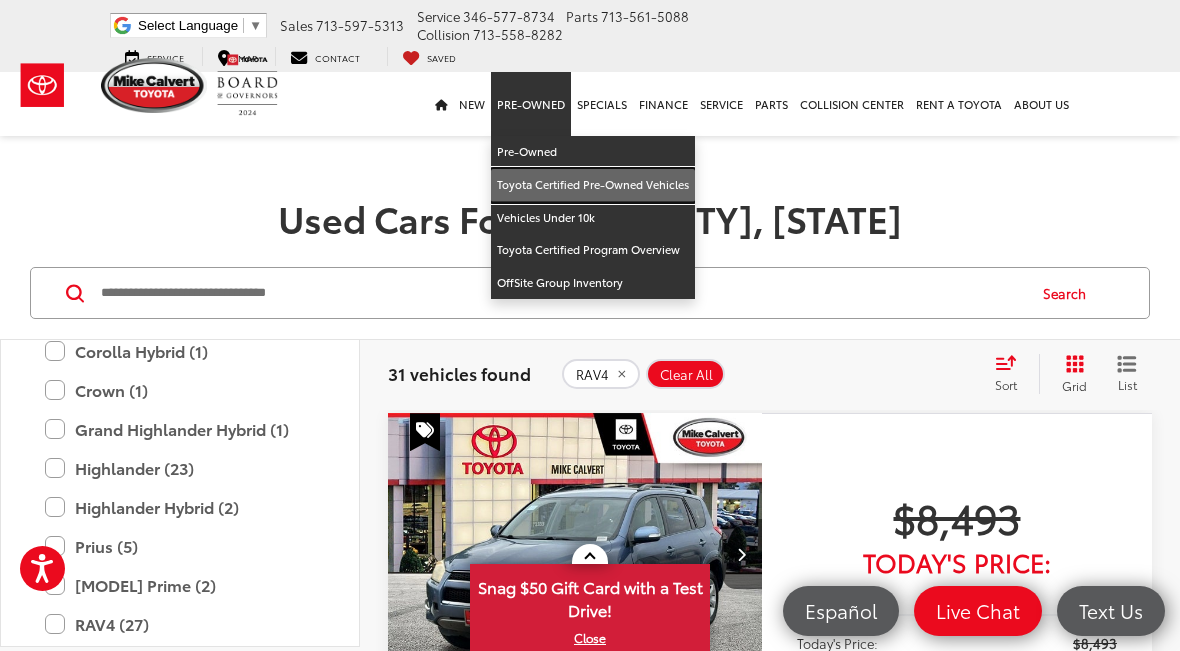 click on "Toyota Certified Pre-Owned Vehicles" at bounding box center (593, 185) 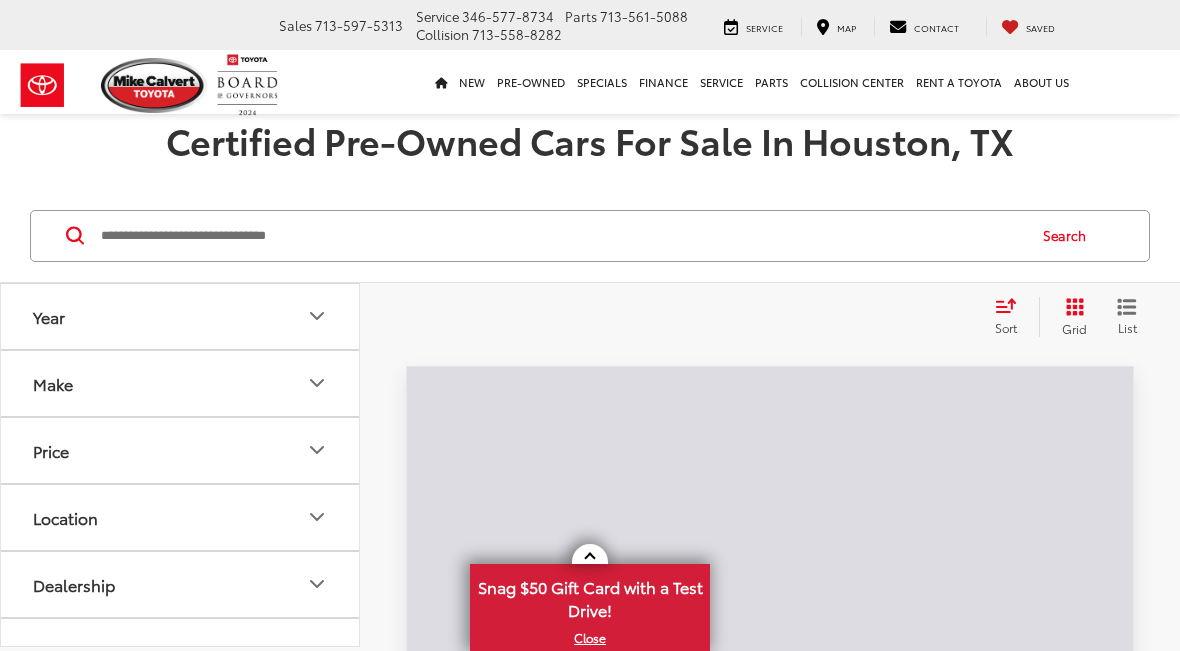 scroll, scrollTop: 0, scrollLeft: 0, axis: both 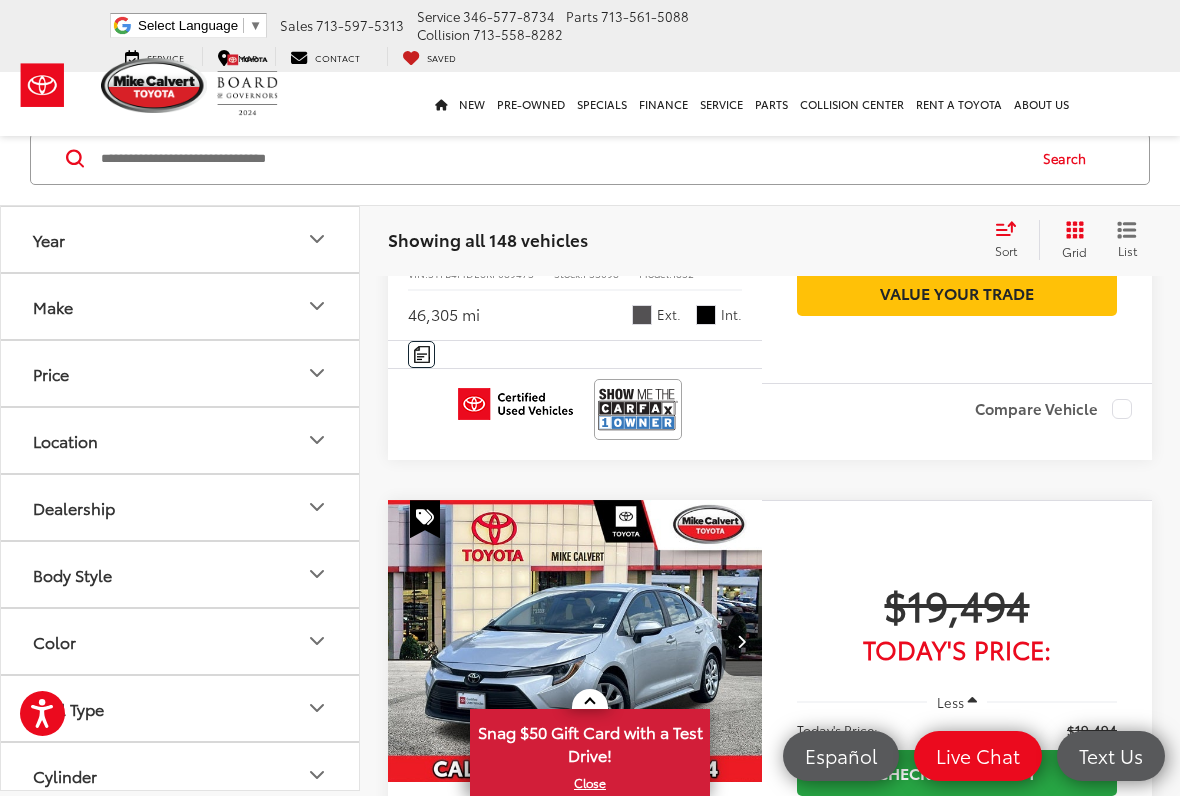 click 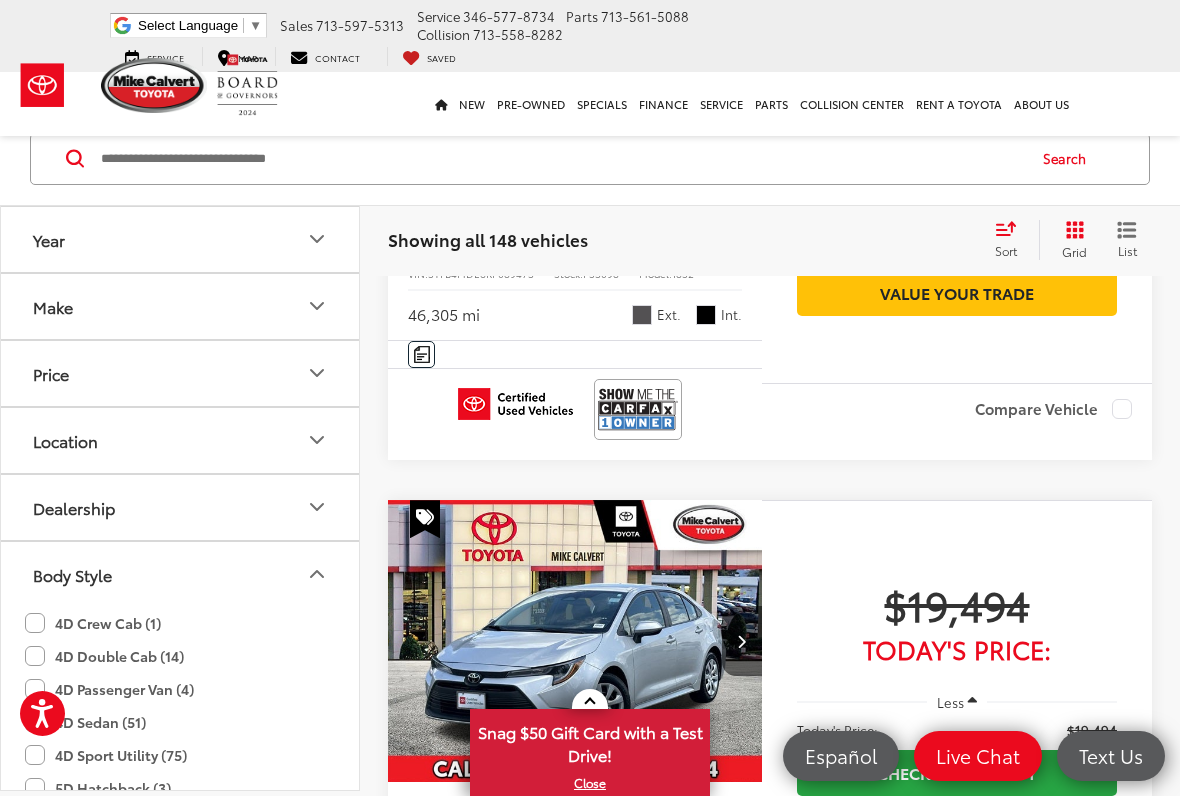 click on "Body Style" at bounding box center [181, 574] 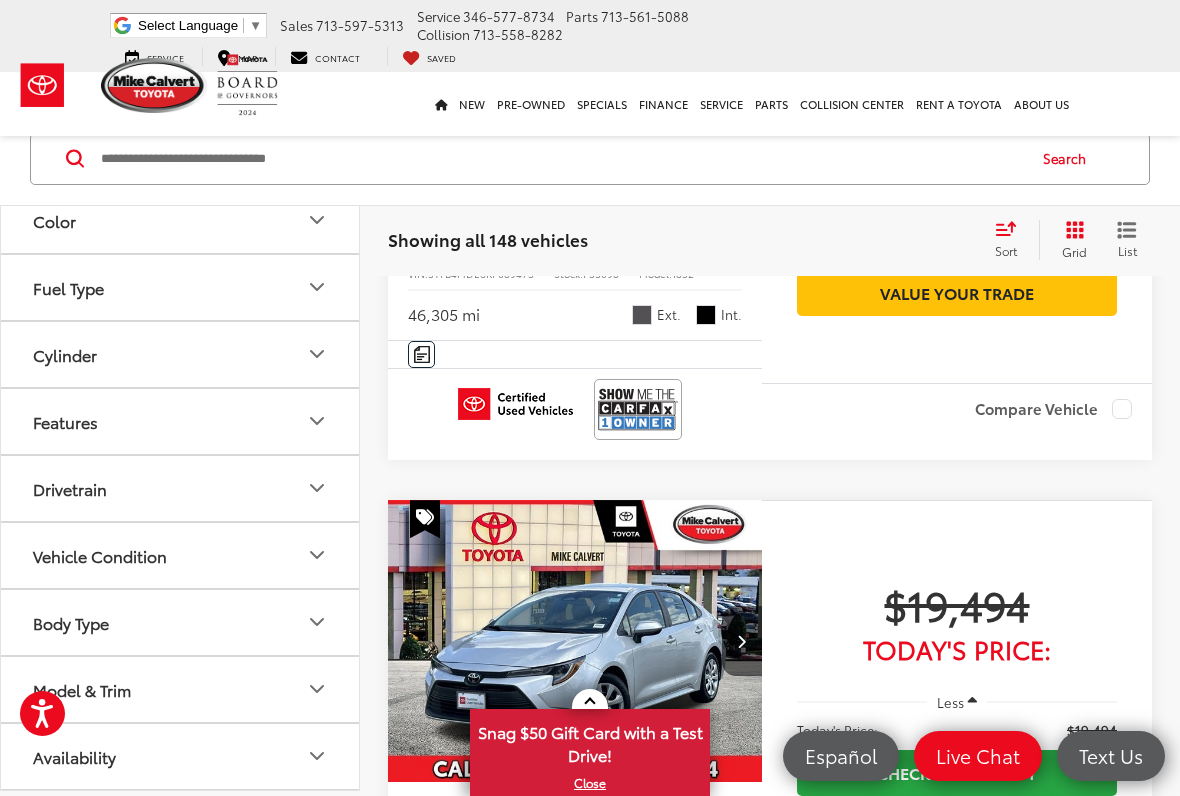 scroll, scrollTop: 421, scrollLeft: 0, axis: vertical 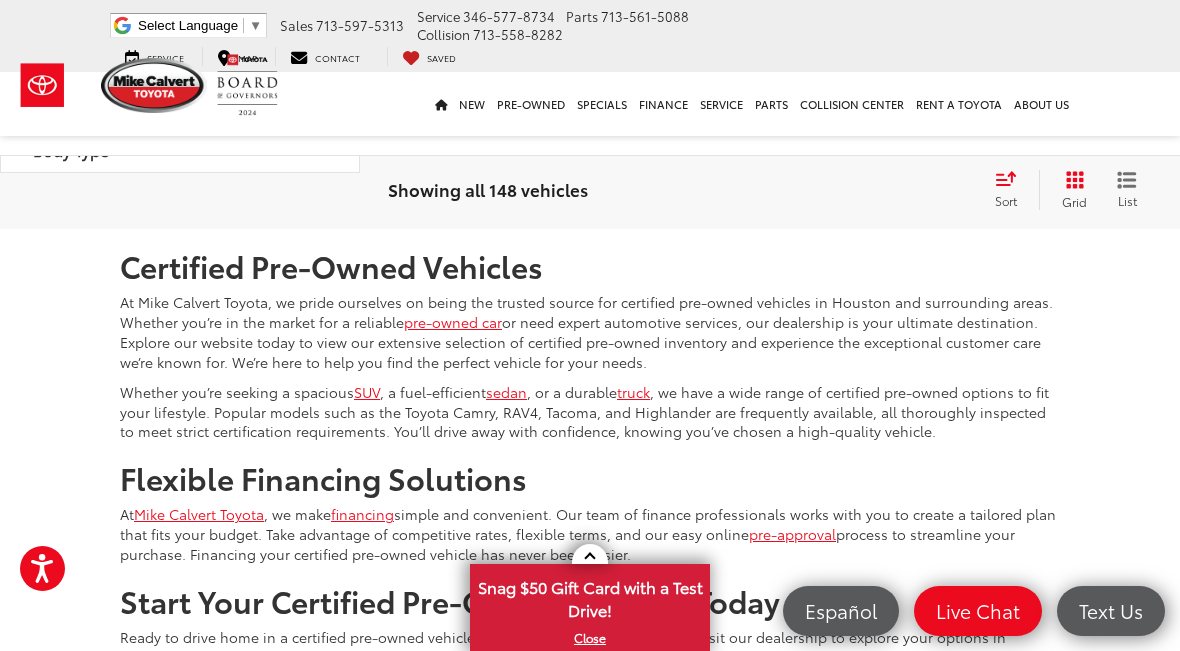 click at bounding box center [742, -329] 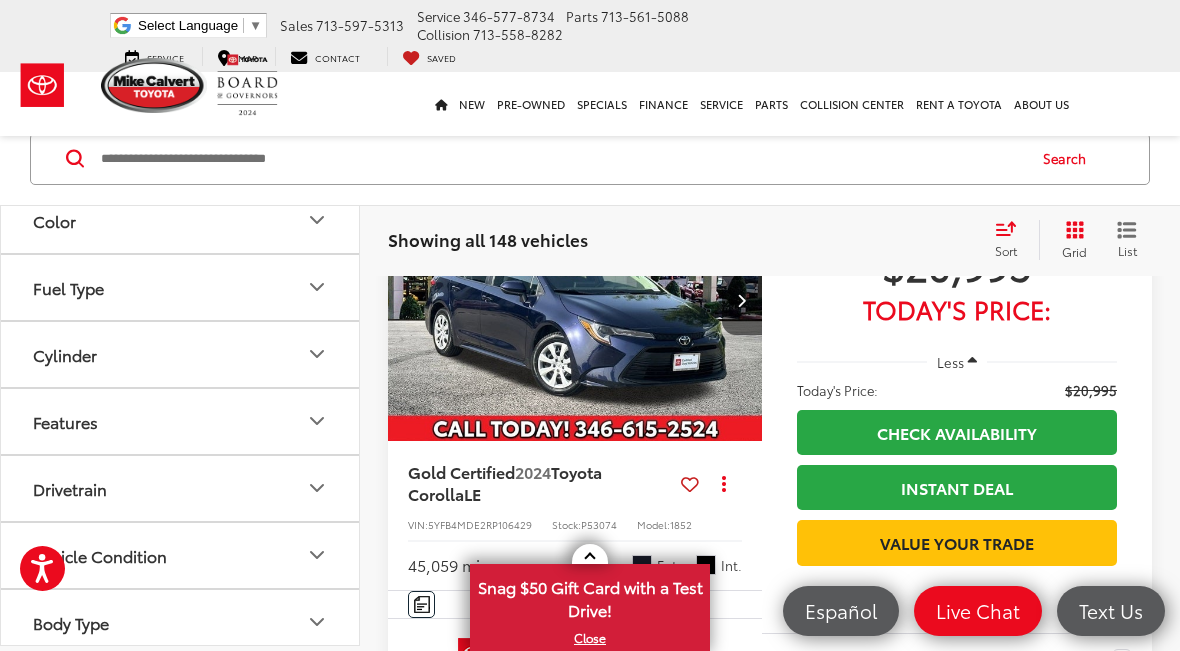 scroll, scrollTop: 6040, scrollLeft: 0, axis: vertical 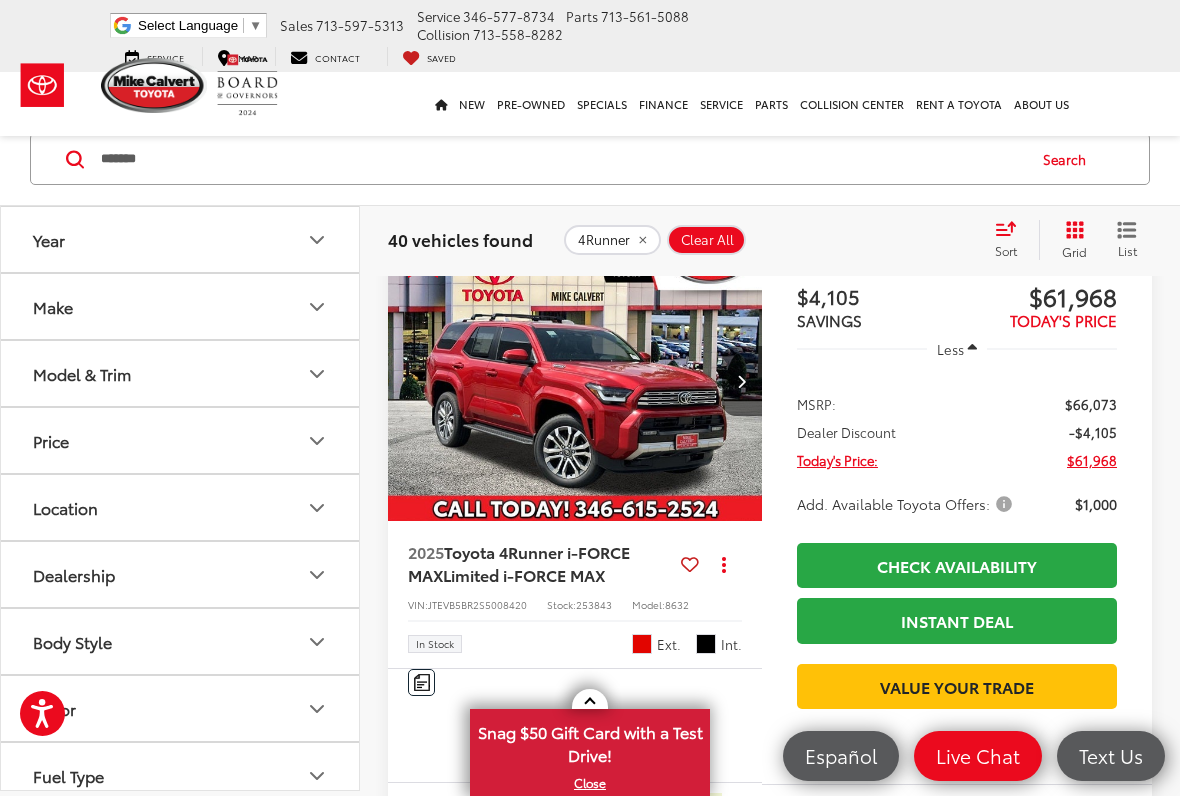 click at bounding box center (741, 381) 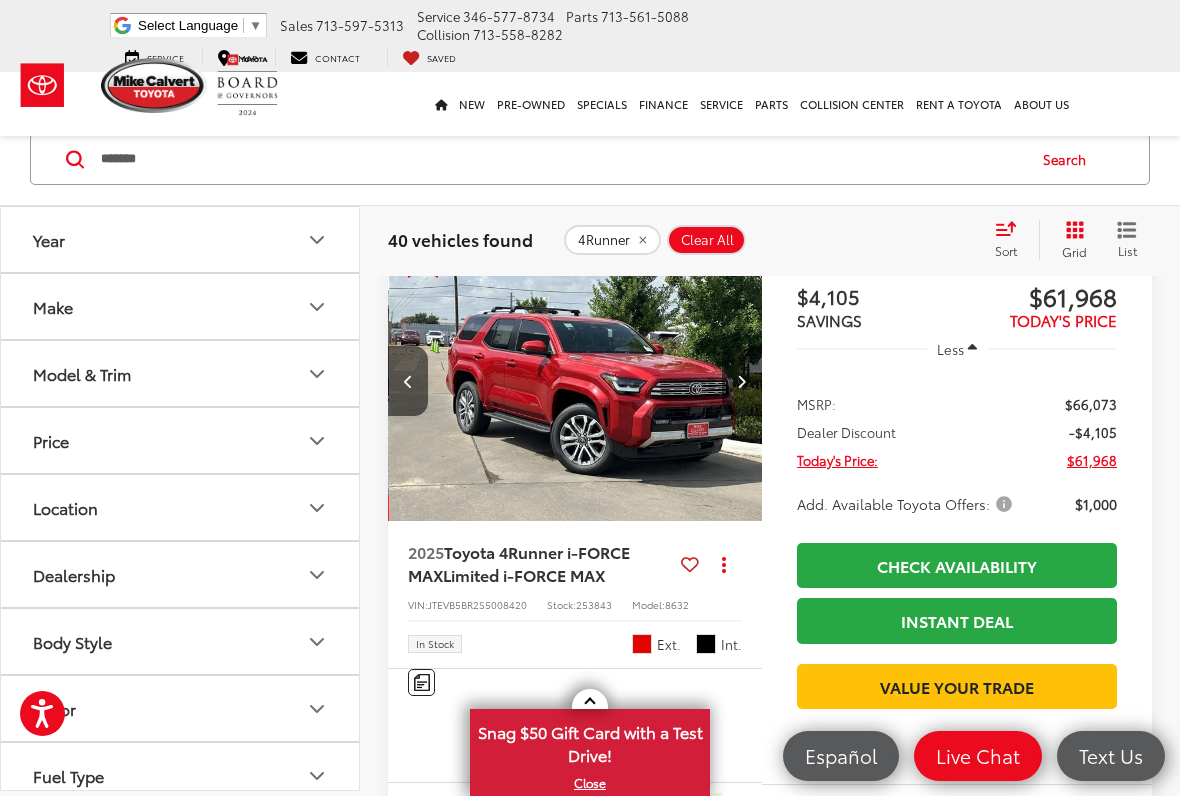 scroll, scrollTop: 0, scrollLeft: 377, axis: horizontal 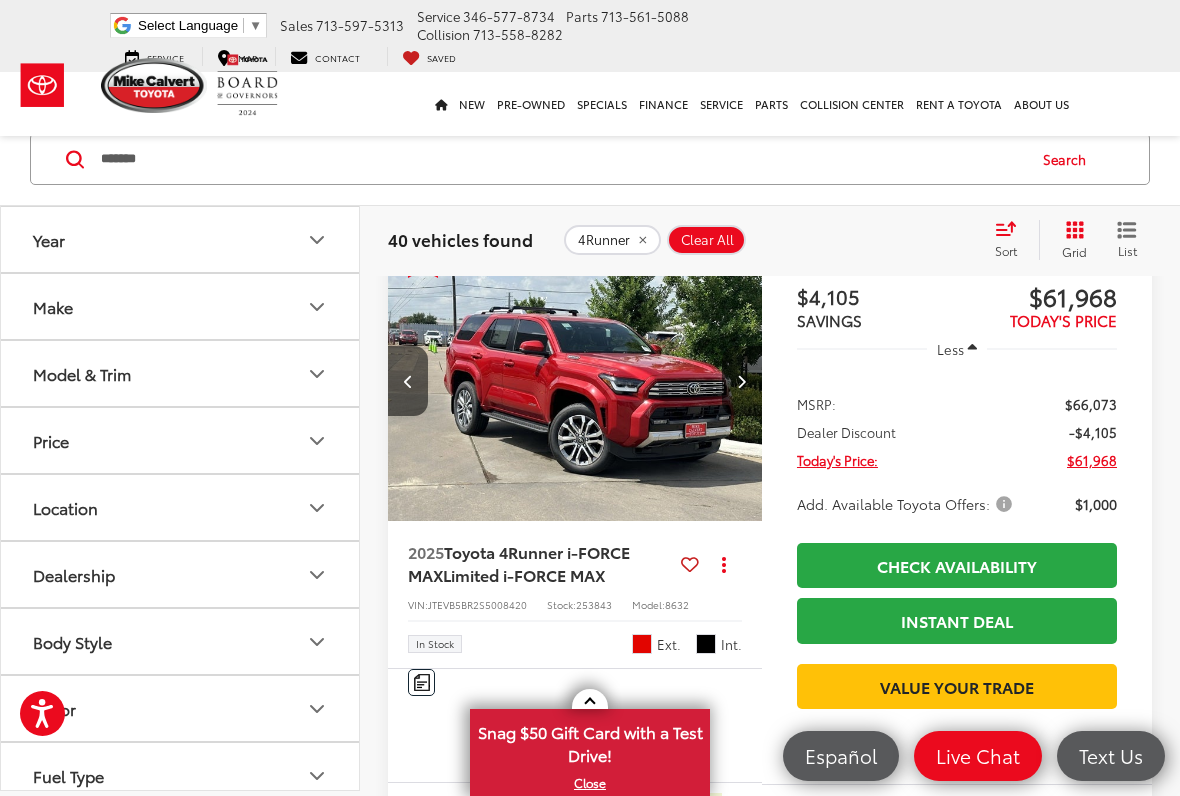 click at bounding box center (742, 381) 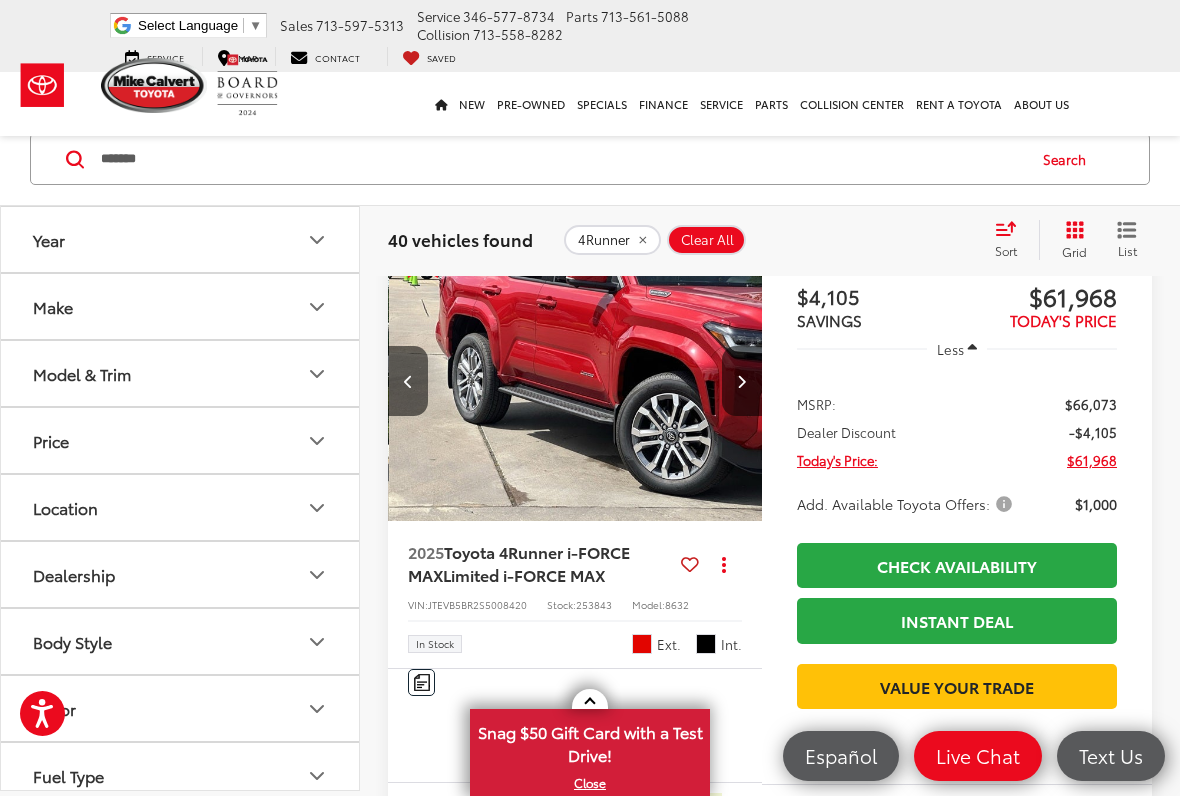 scroll, scrollTop: 0, scrollLeft: 754, axis: horizontal 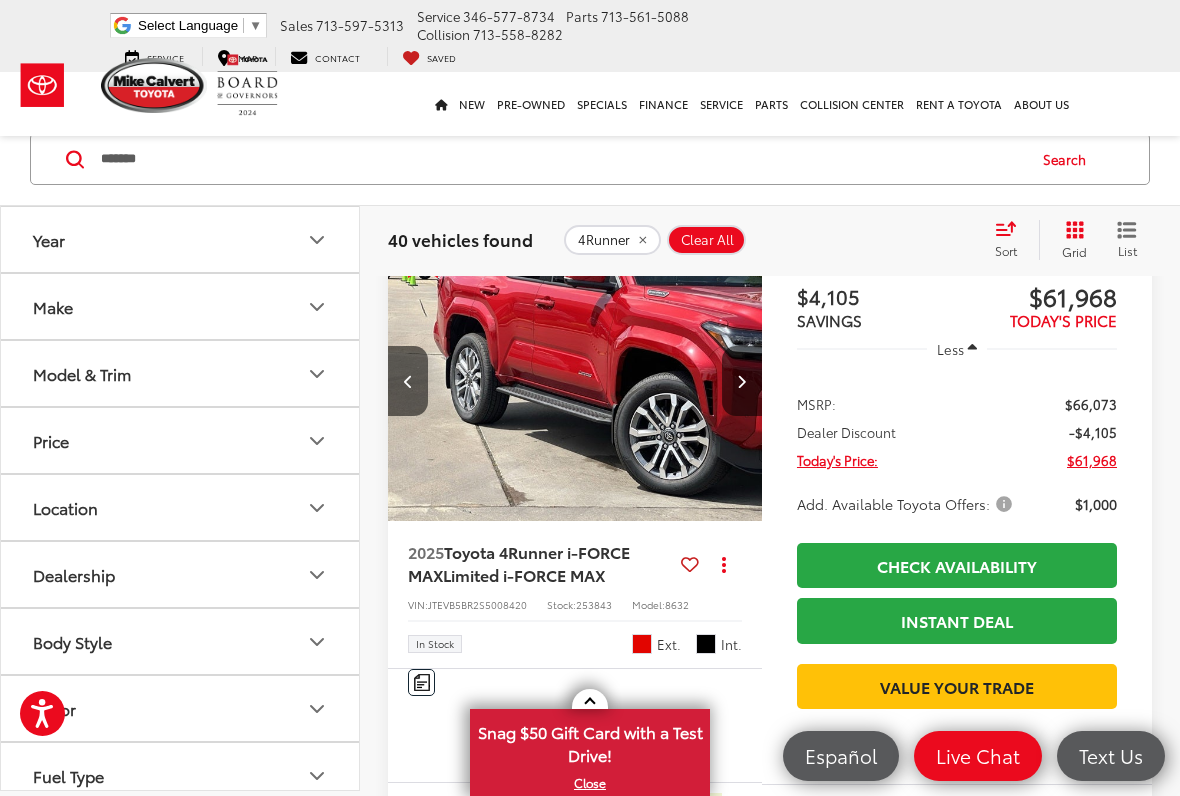 click at bounding box center (742, 381) 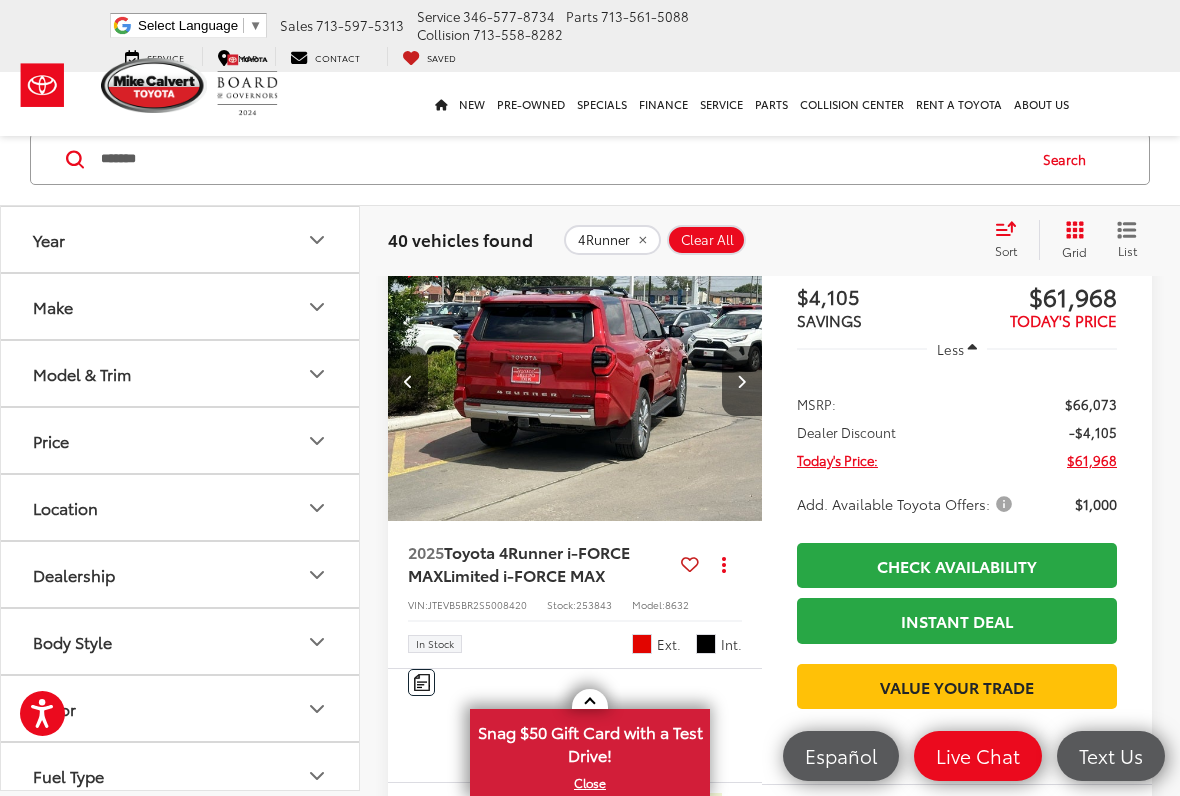 click at bounding box center (741, 381) 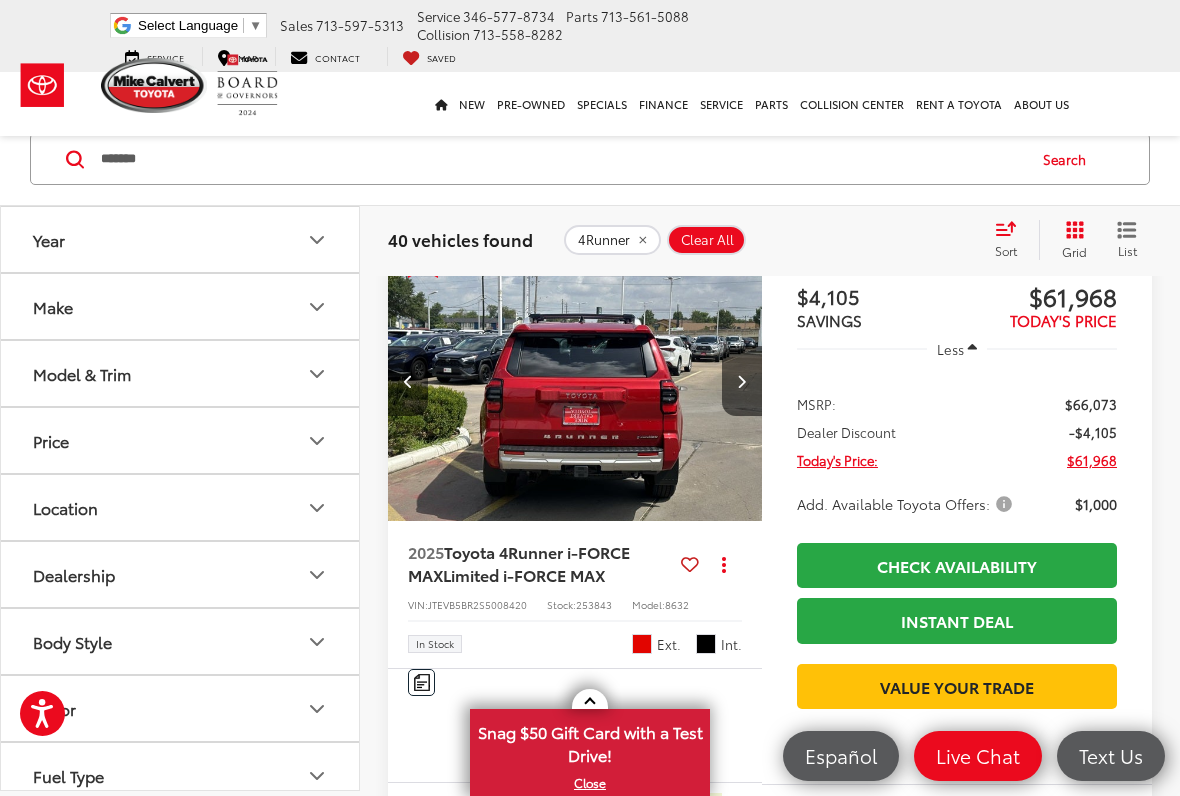 click at bounding box center (742, 381) 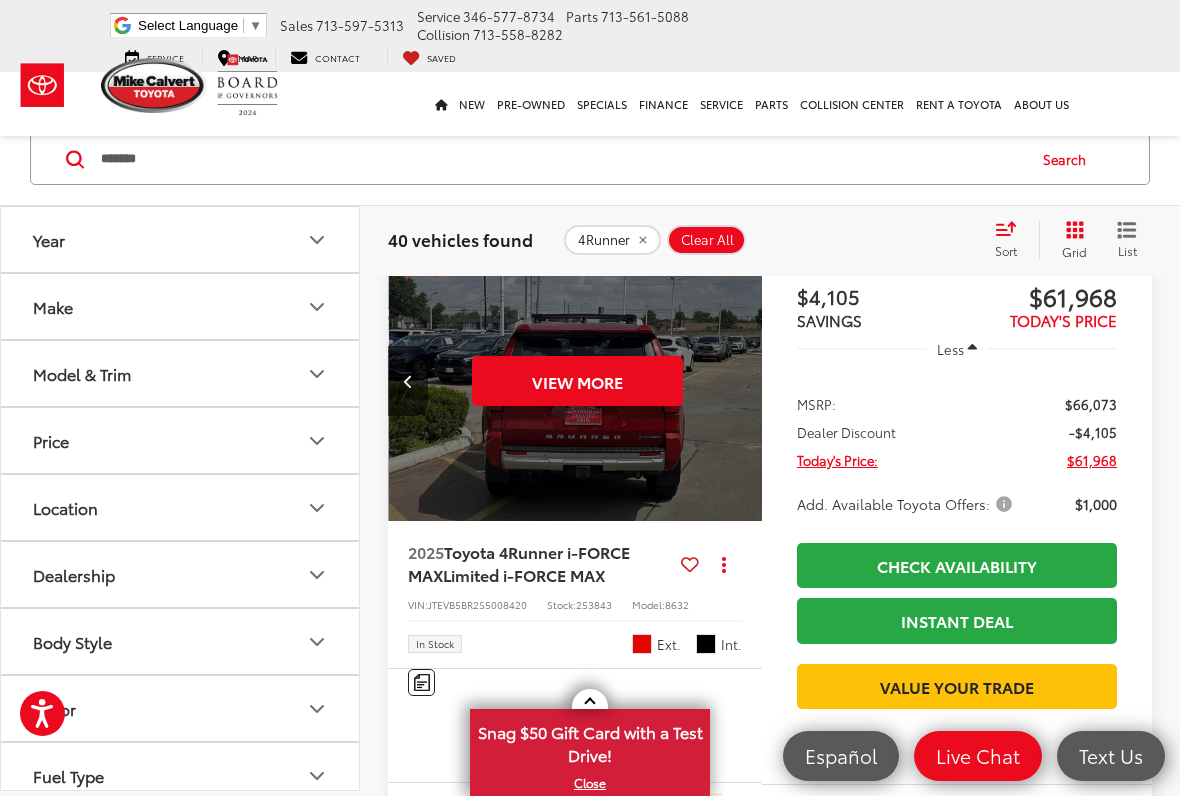 scroll, scrollTop: 0, scrollLeft: 1885, axis: horizontal 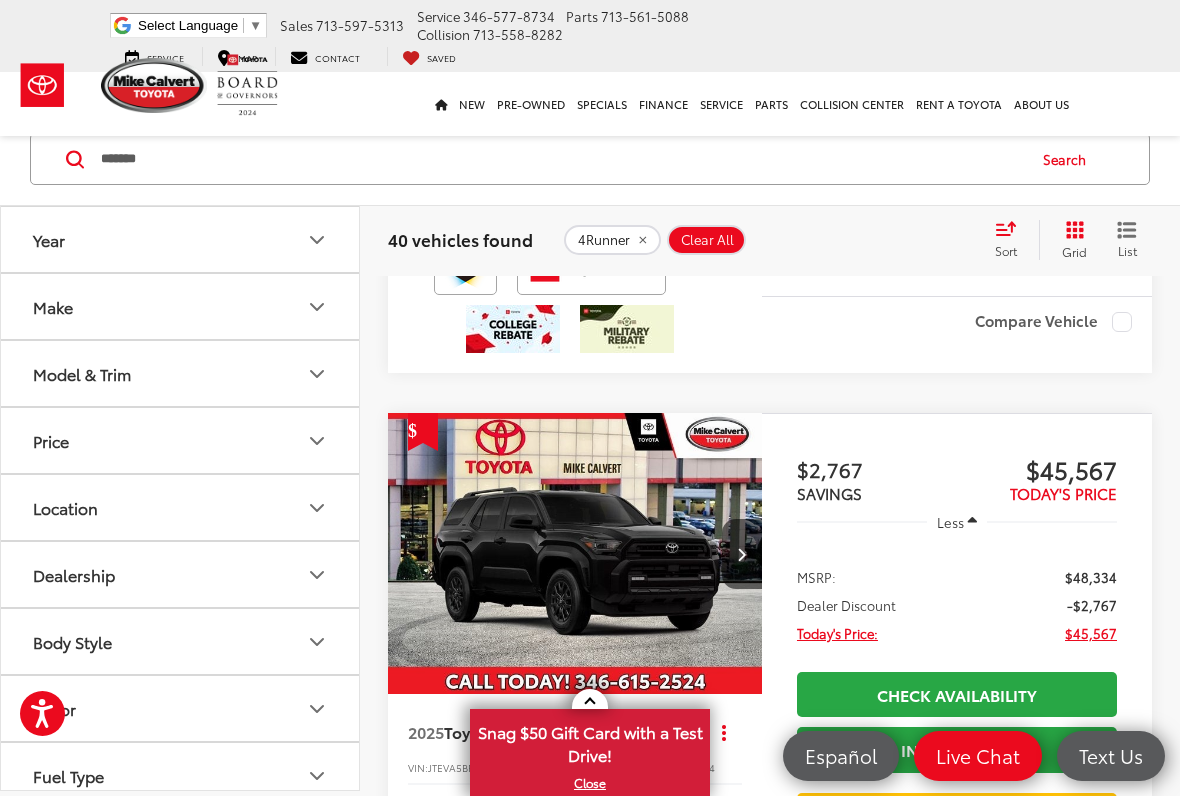 click at bounding box center [741, -108] 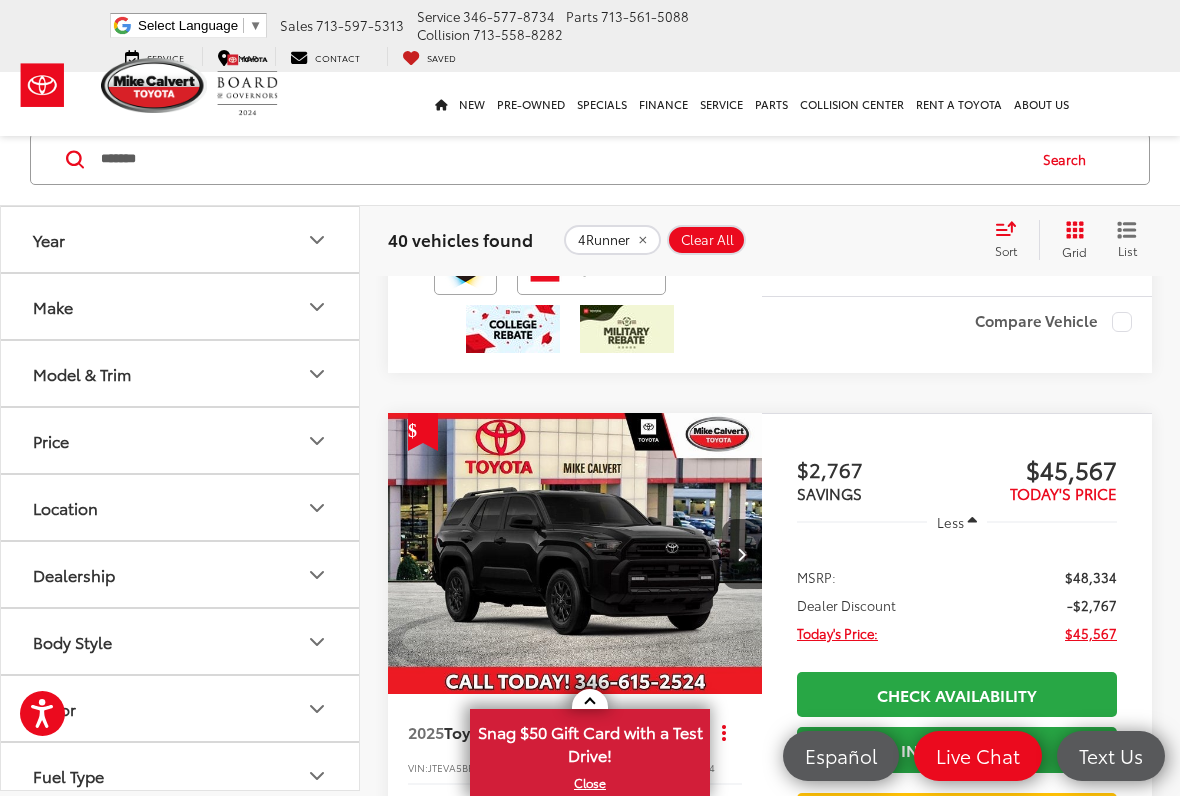 click at bounding box center (741, -108) 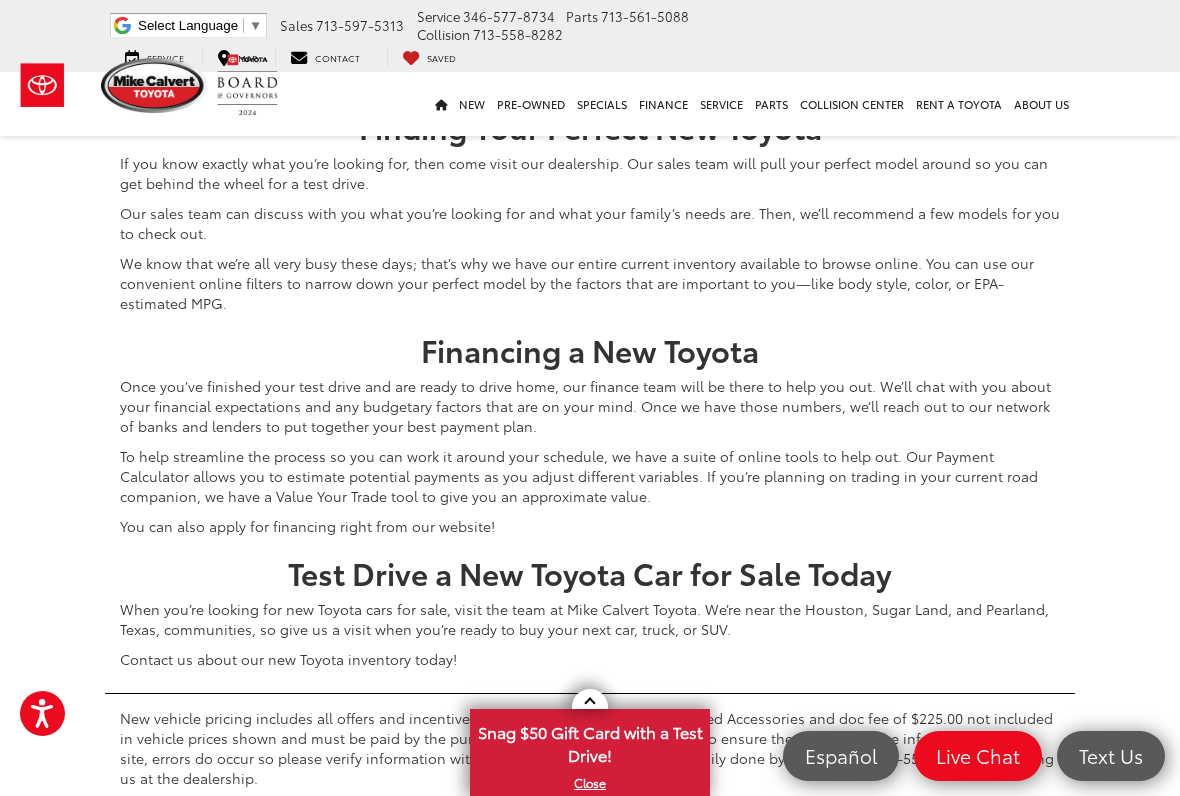 scroll, scrollTop: 8709, scrollLeft: 0, axis: vertical 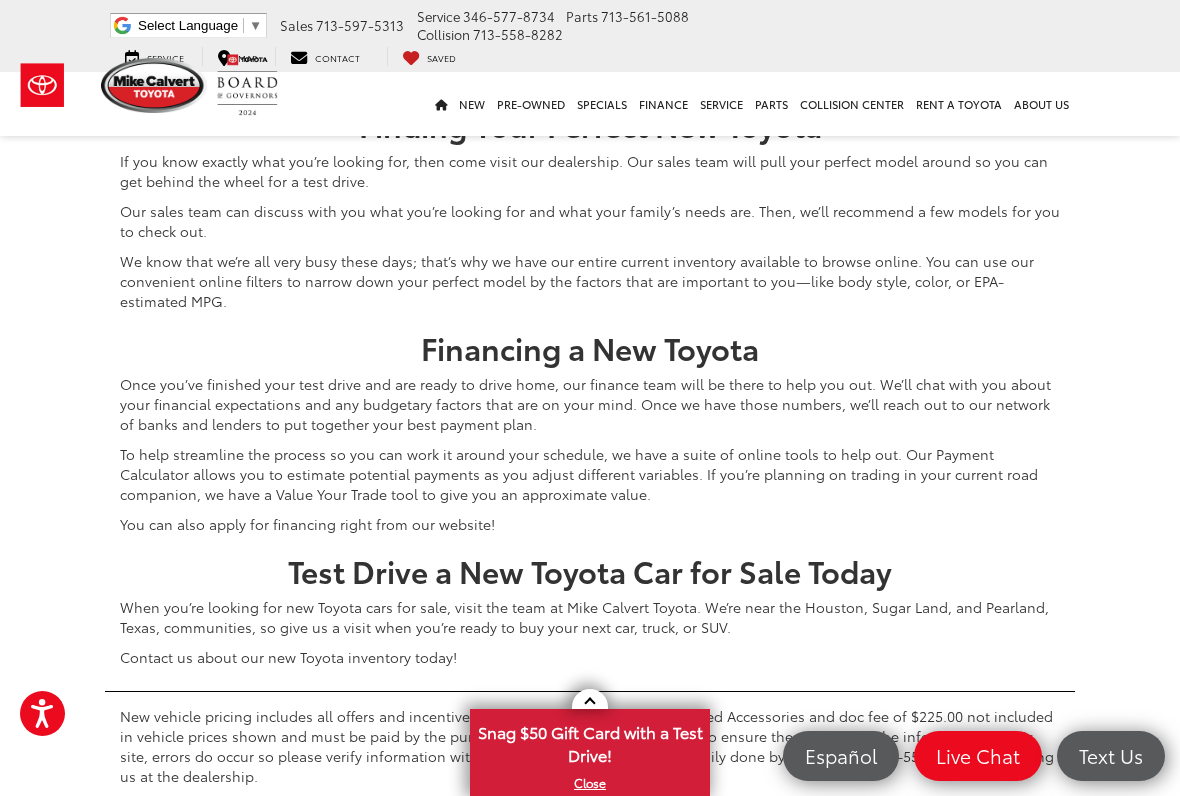 click on "2" at bounding box center [824, -424] 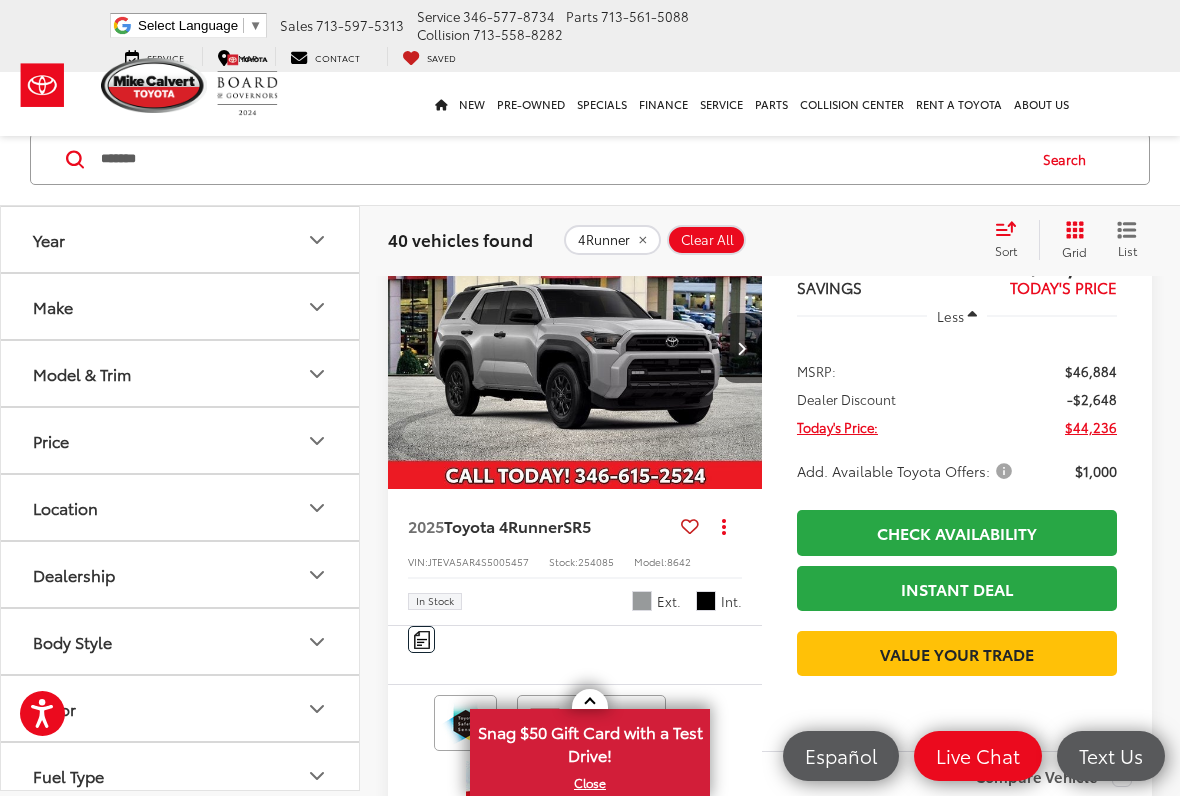 scroll, scrollTop: 105, scrollLeft: 0, axis: vertical 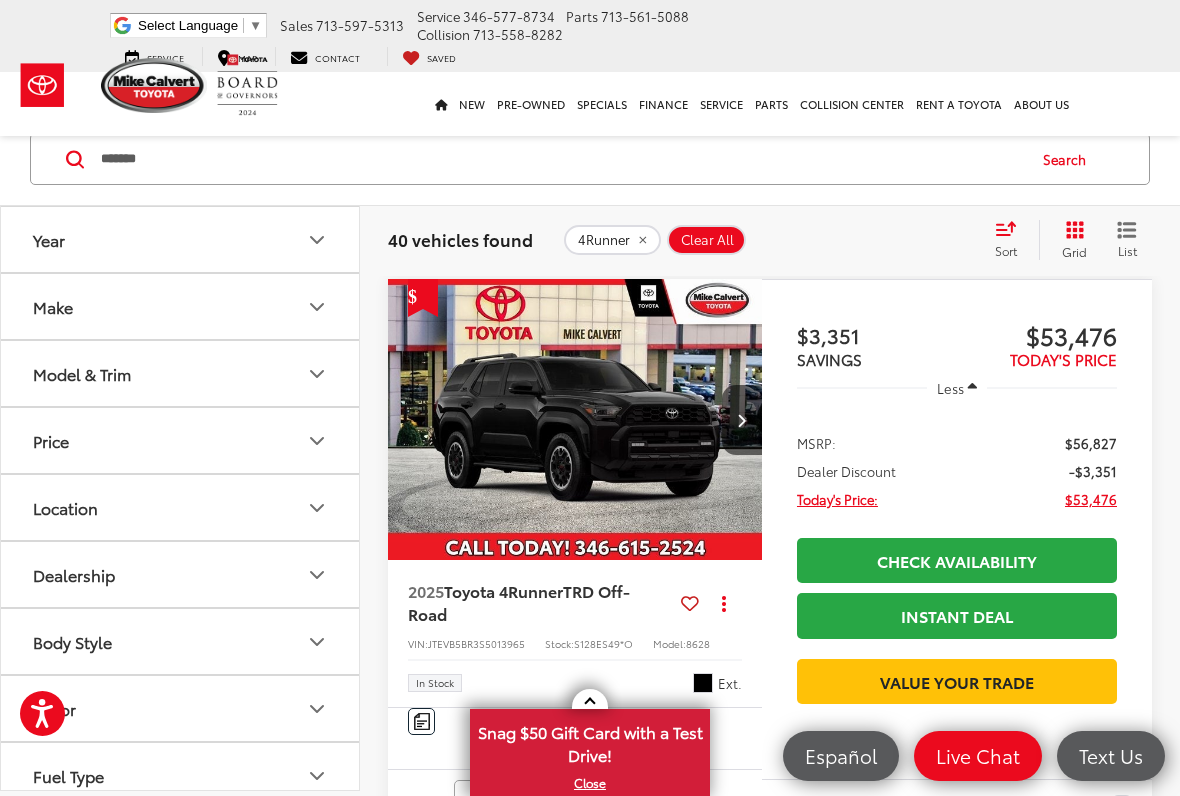 click at bounding box center (742, 420) 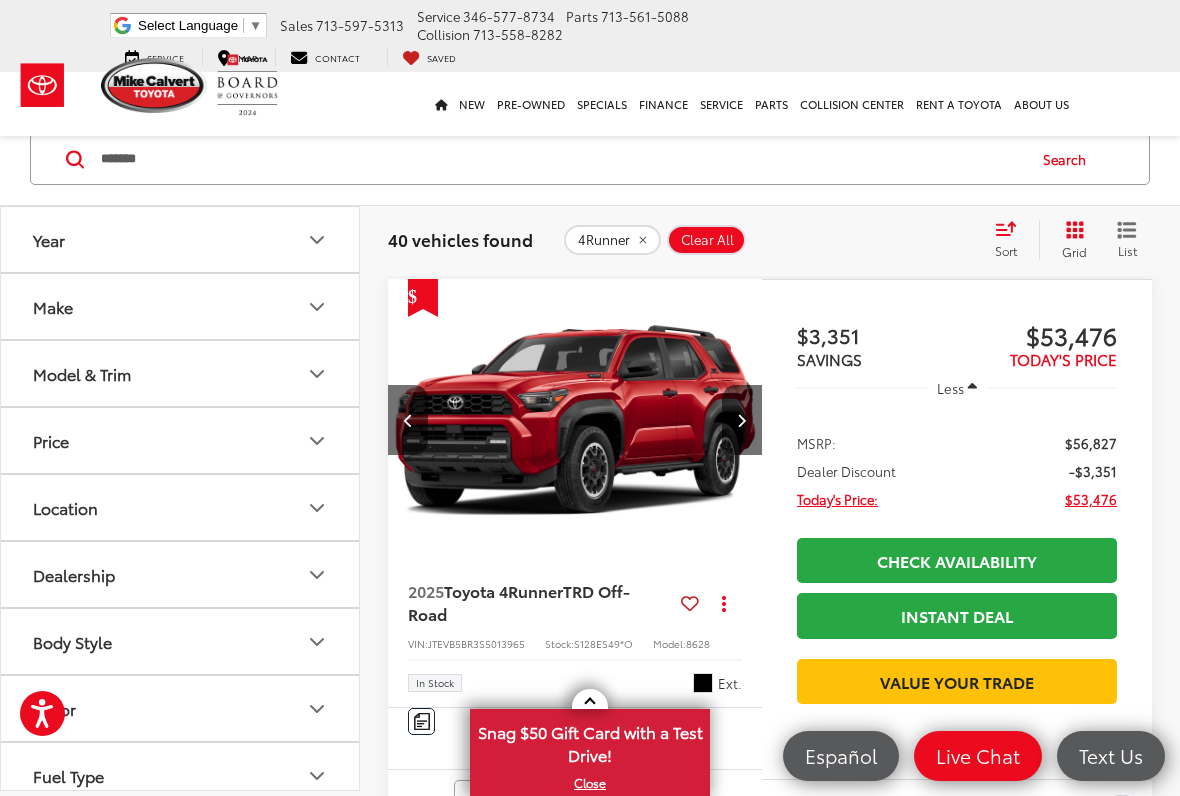 click at bounding box center [742, 420] 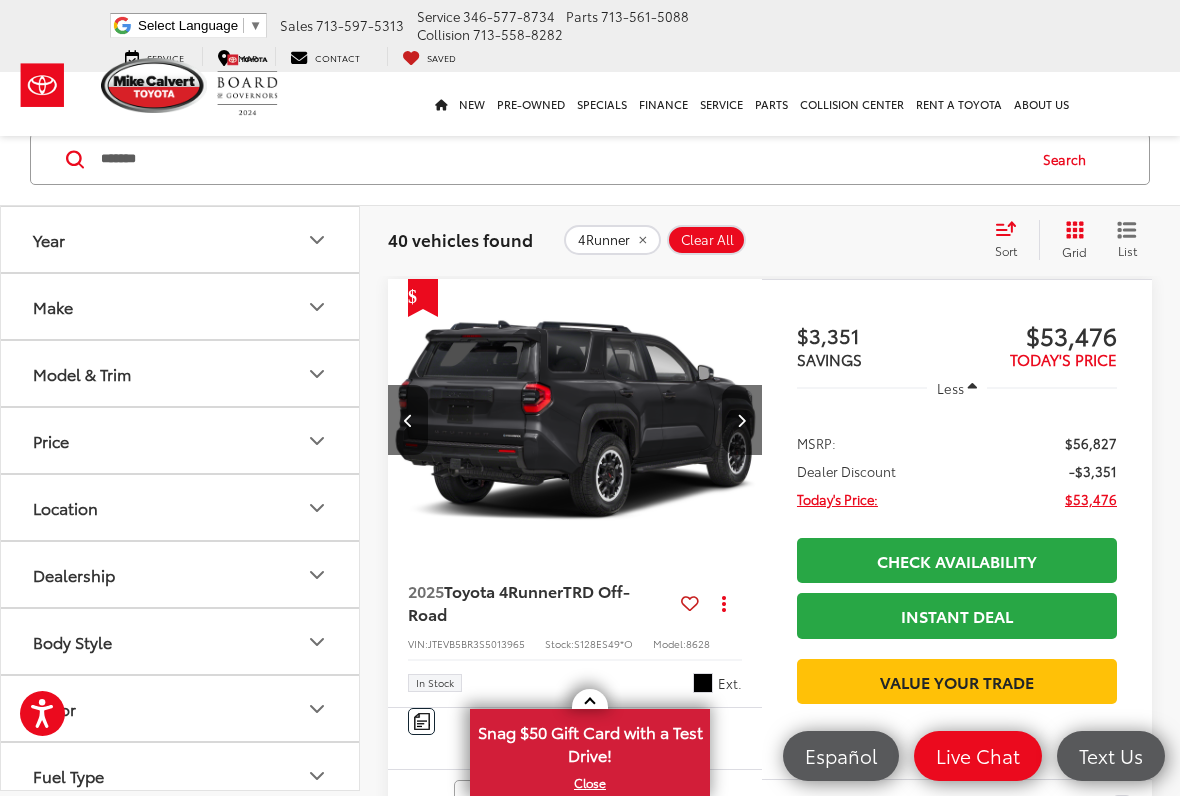 click at bounding box center [742, 420] 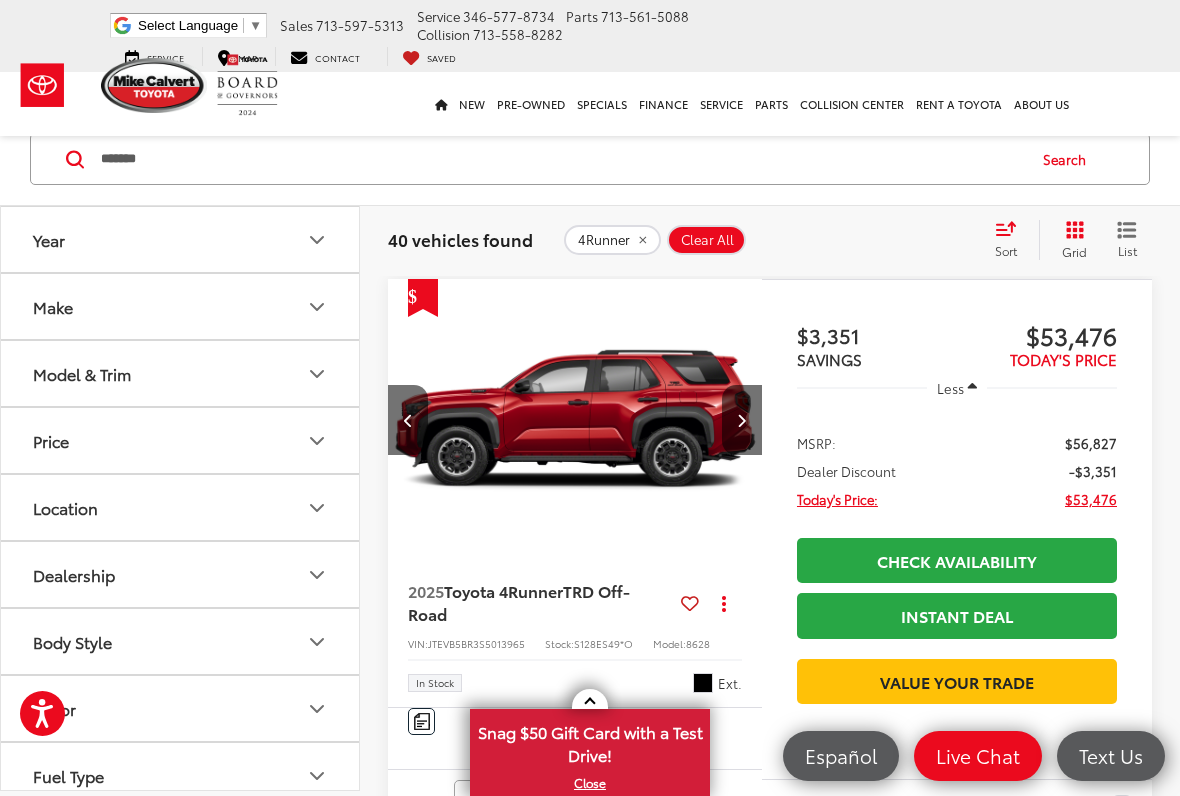 click at bounding box center (741, 420) 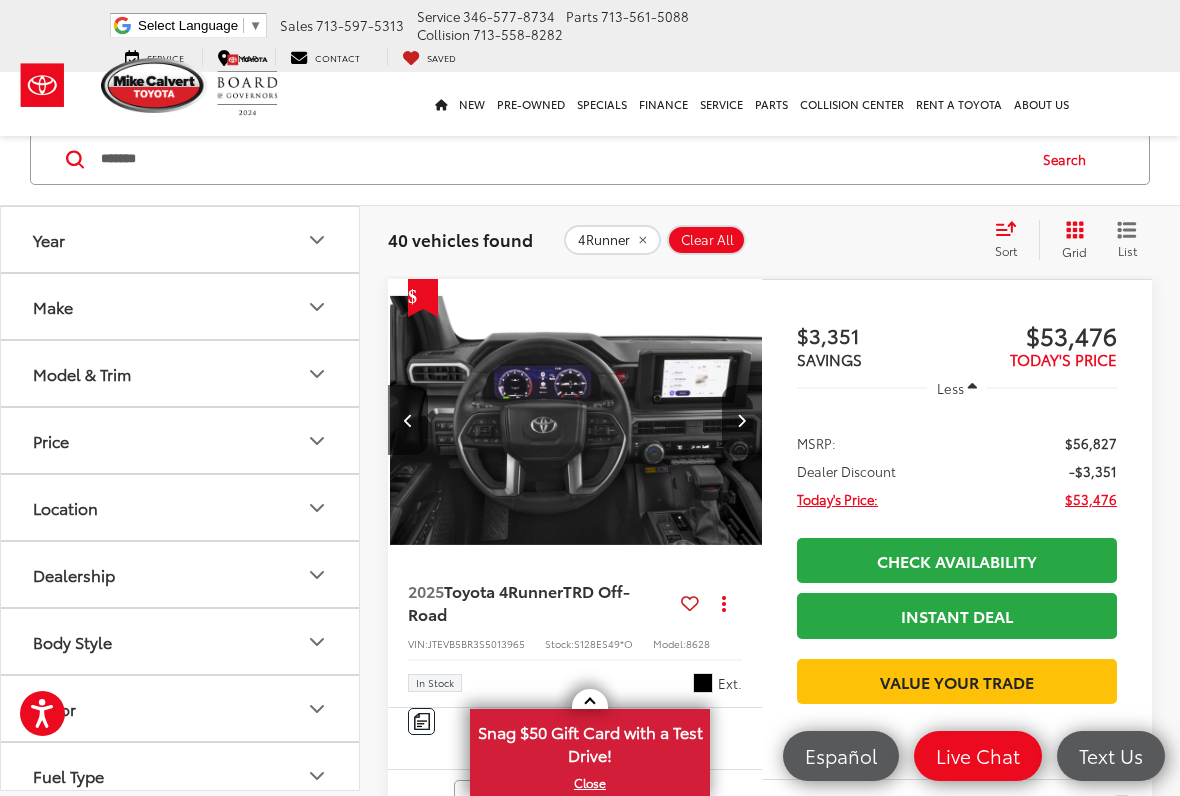 scroll, scrollTop: 0, scrollLeft: 1508, axis: horizontal 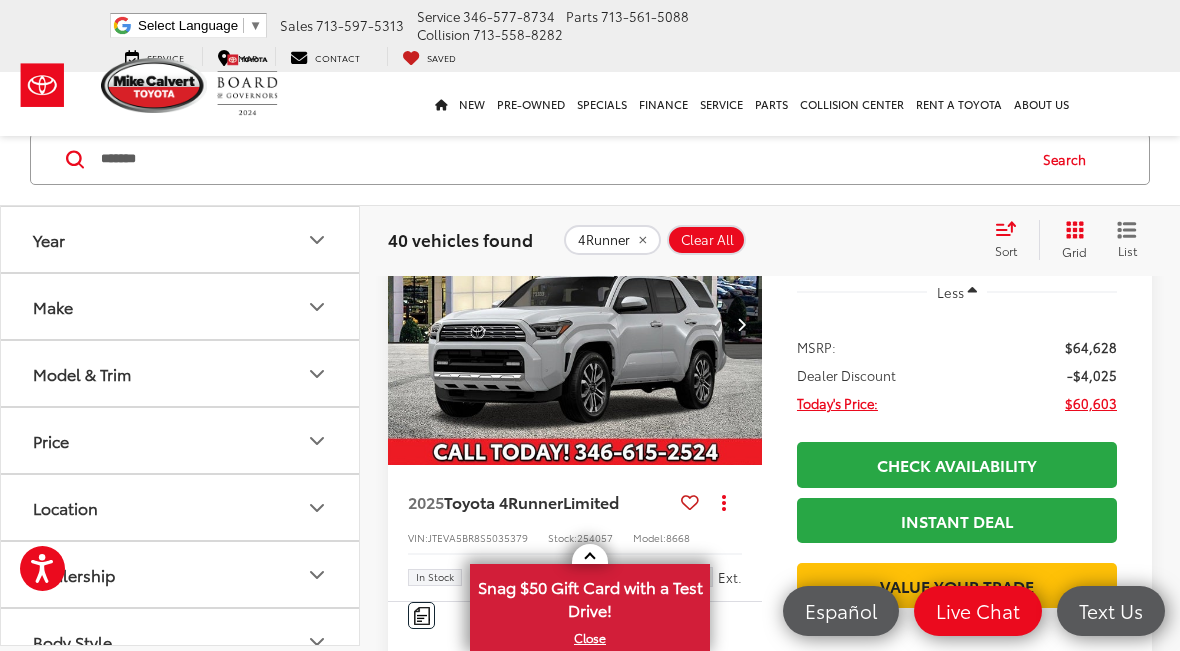 click at bounding box center (742, 324) 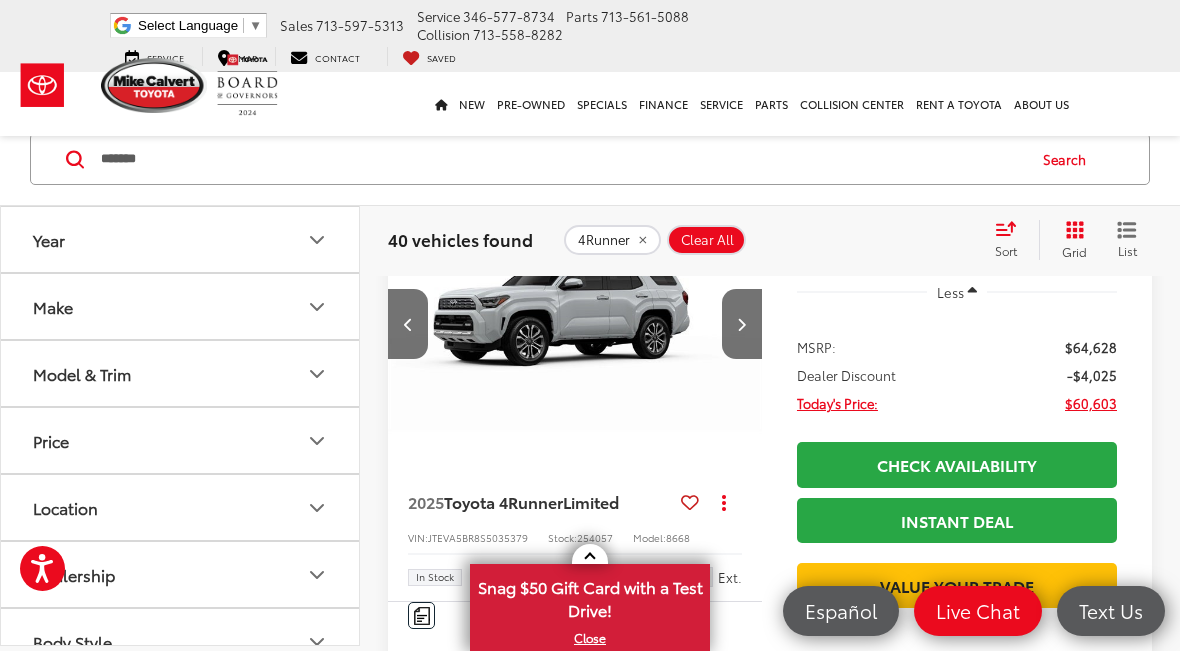 click at bounding box center [742, 324] 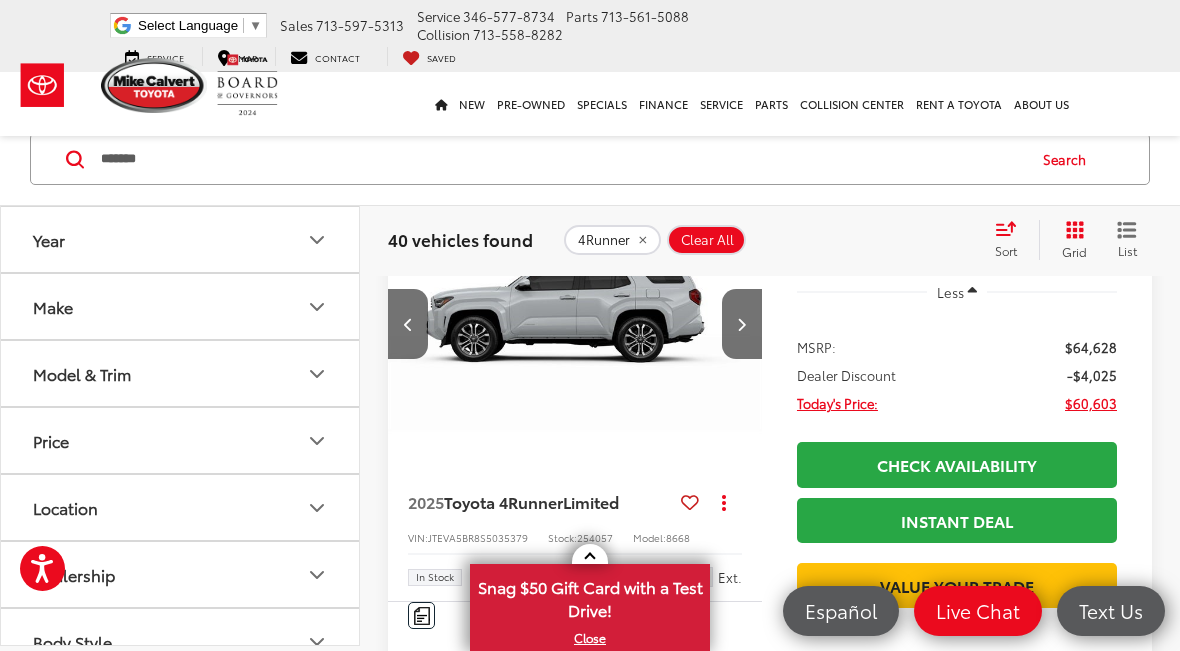 click at bounding box center [742, 324] 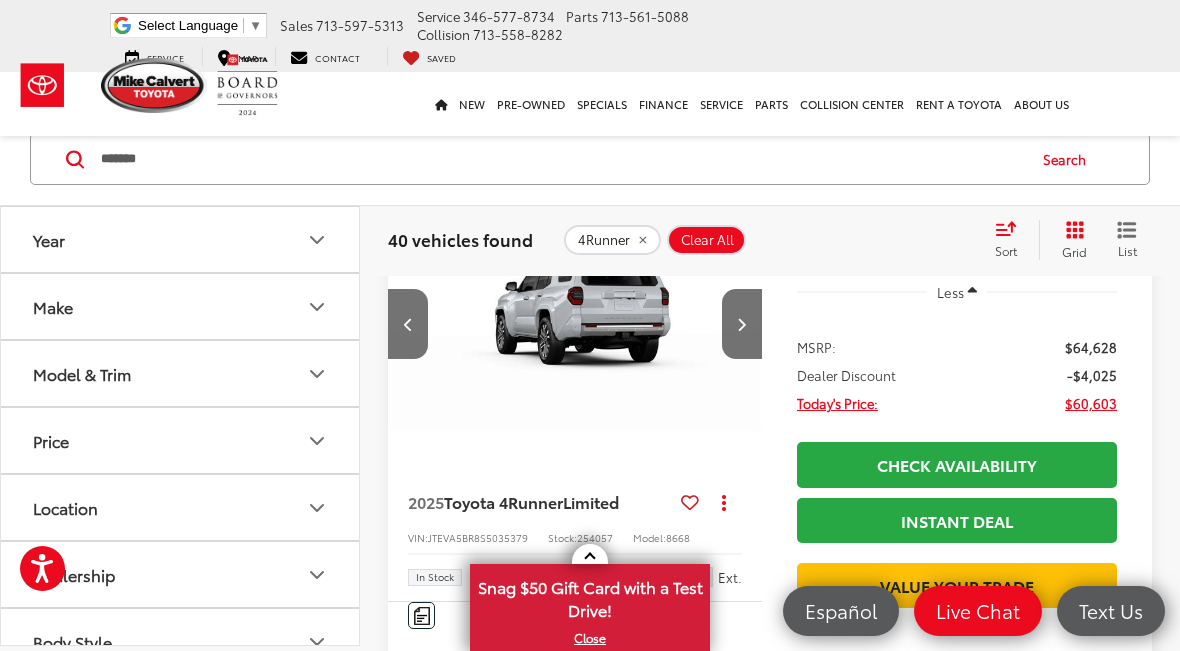 click at bounding box center (742, 324) 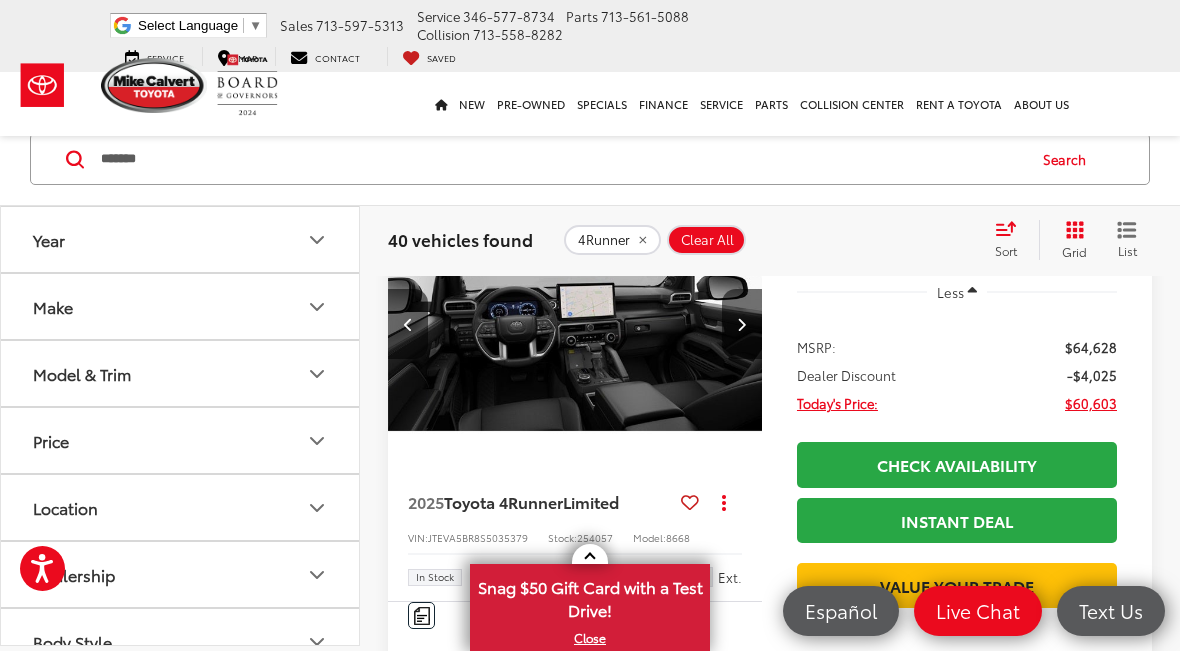 scroll, scrollTop: 0, scrollLeft: 1508, axis: horizontal 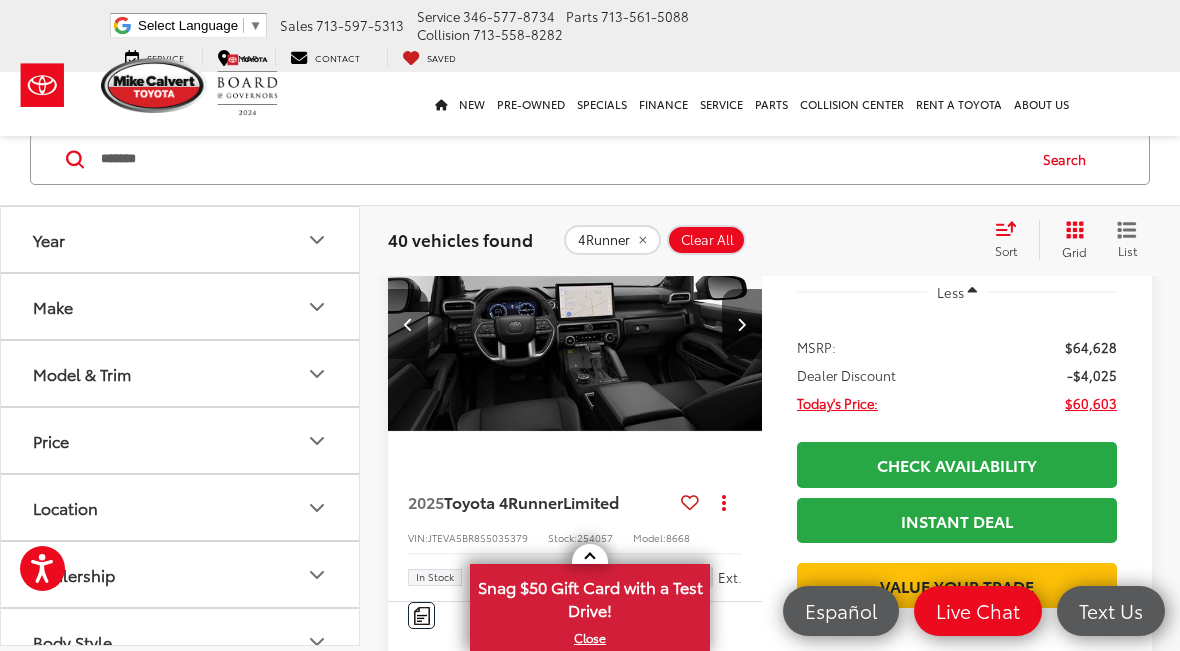 click at bounding box center (408, 324) 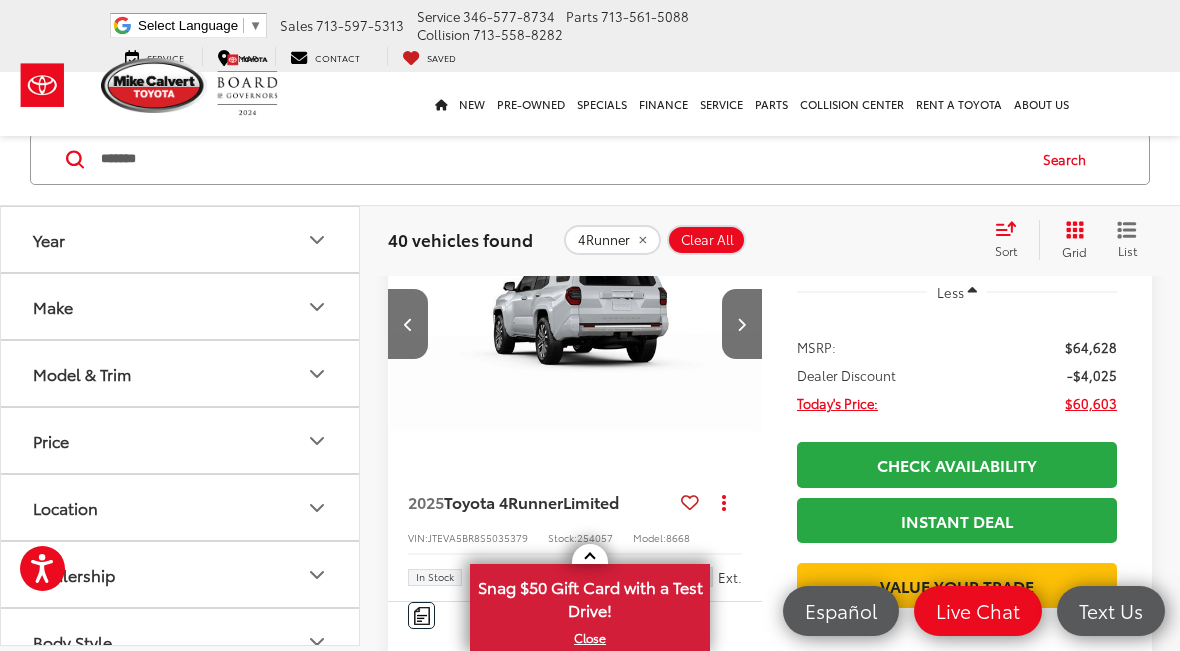 scroll, scrollTop: 0, scrollLeft: 1131, axis: horizontal 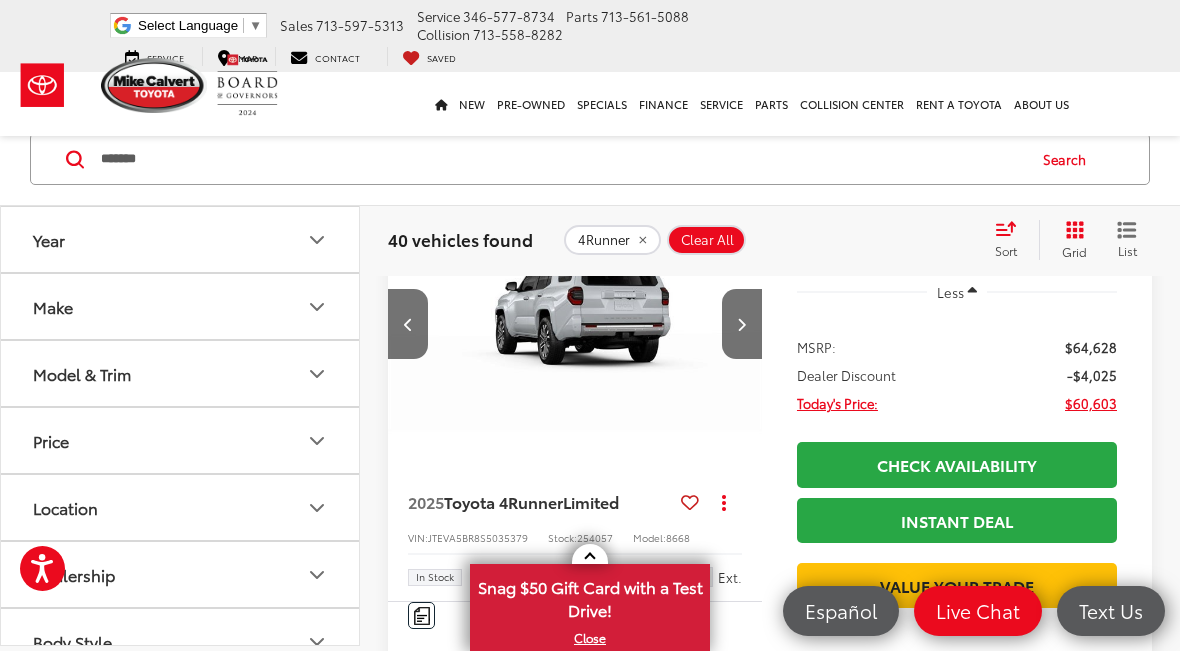 click at bounding box center (742, 324) 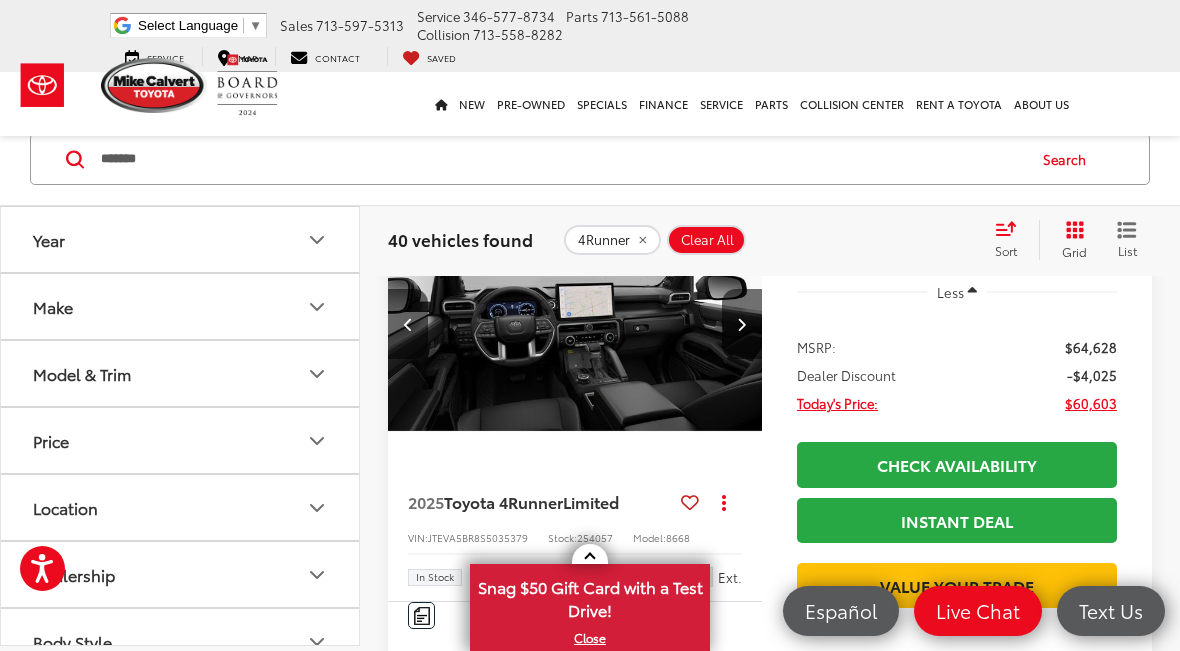 click at bounding box center (742, 324) 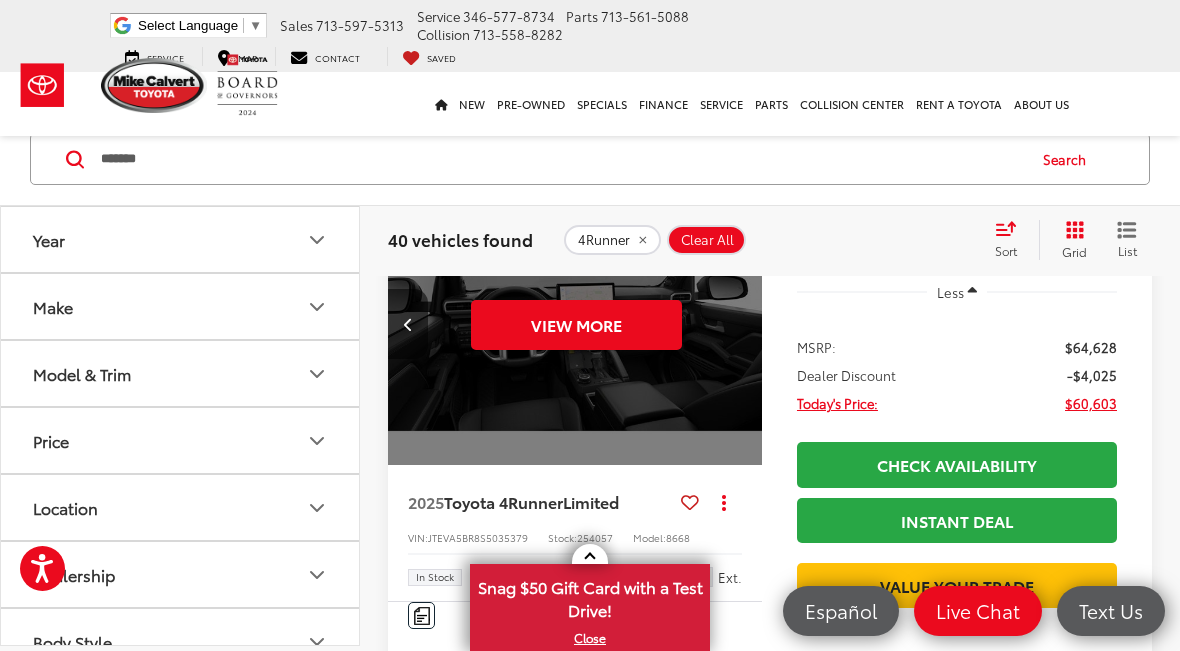 scroll, scrollTop: 0, scrollLeft: 1885, axis: horizontal 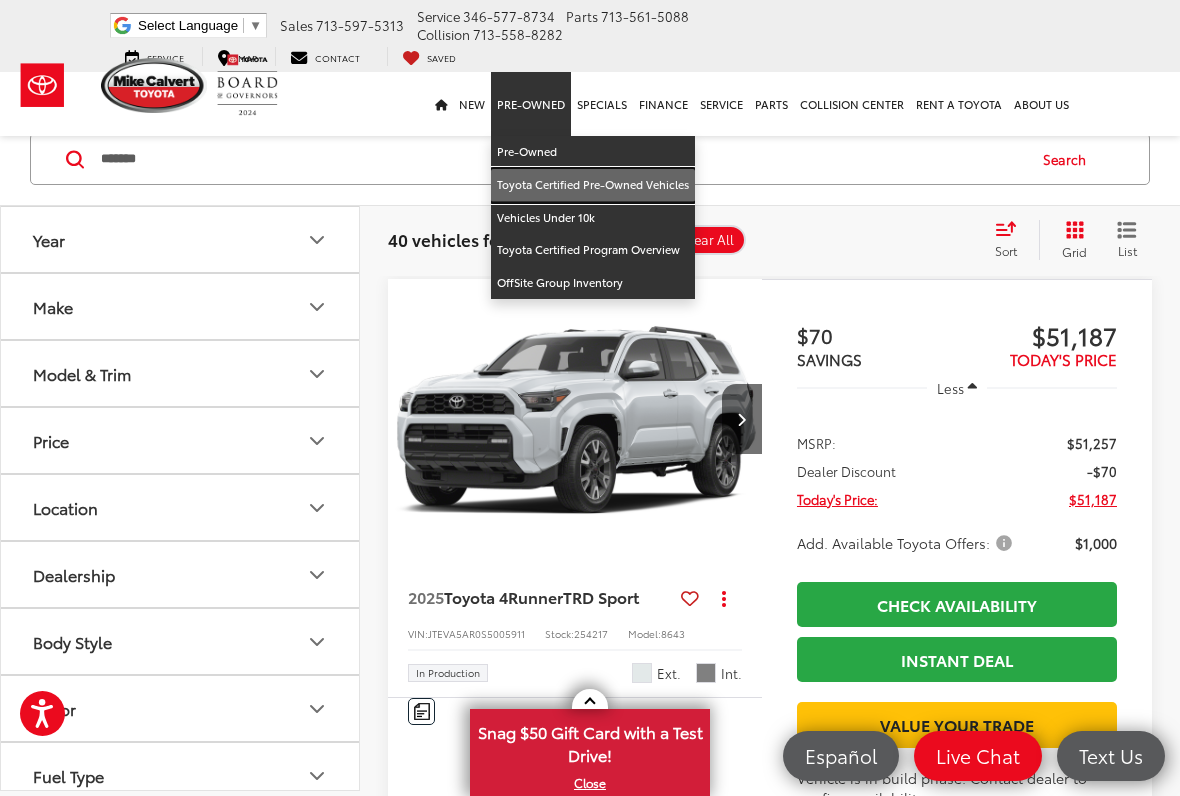 click on "Toyota Certified Pre-Owned Vehicles" at bounding box center (593, 185) 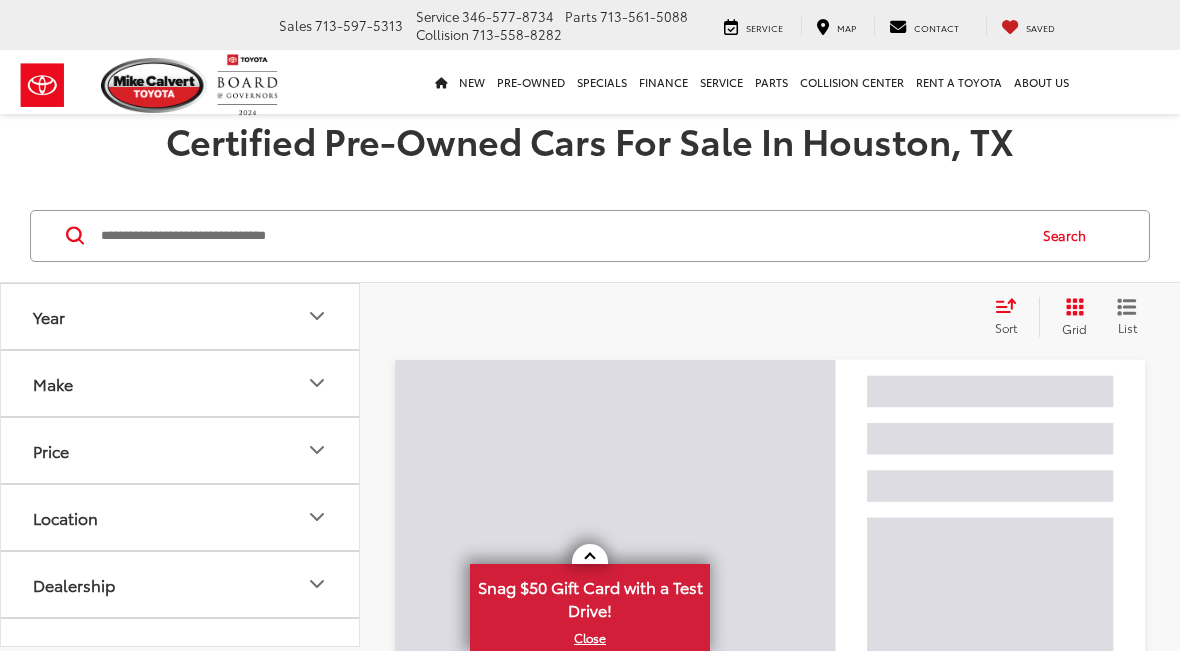 scroll, scrollTop: 0, scrollLeft: 0, axis: both 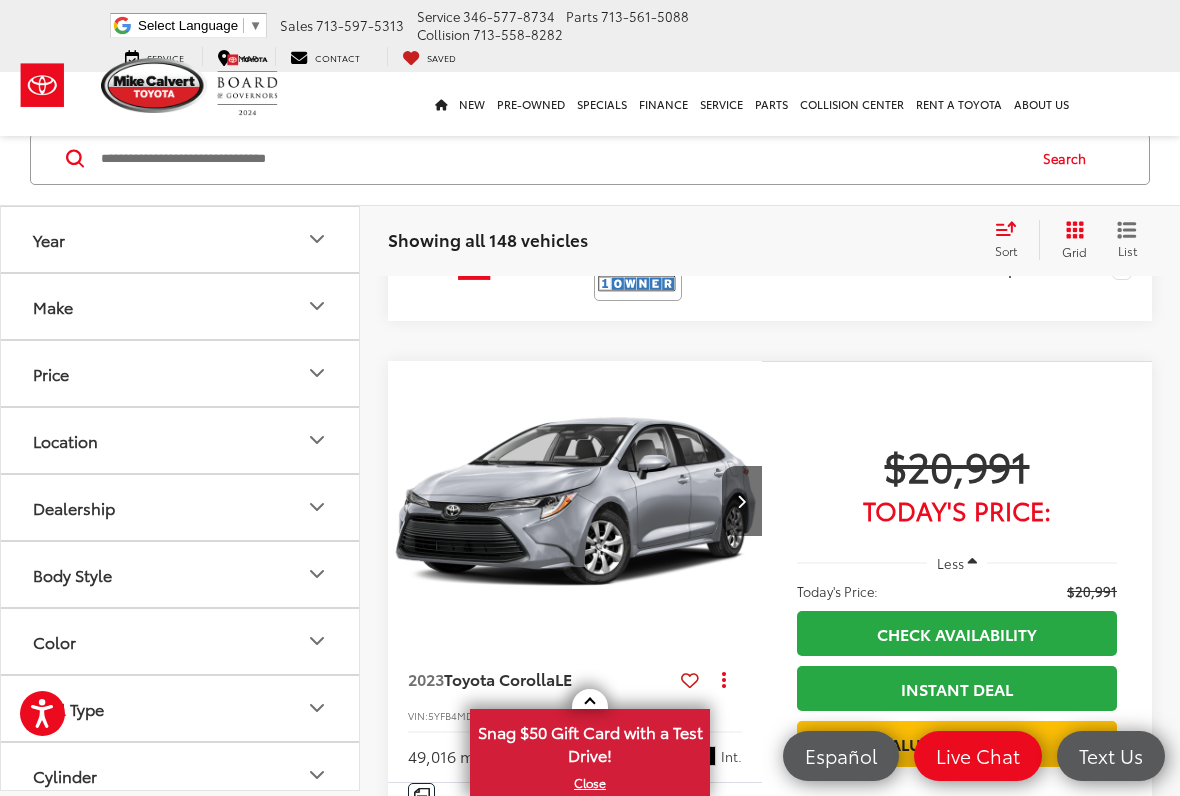 click at bounding box center (741, -80) 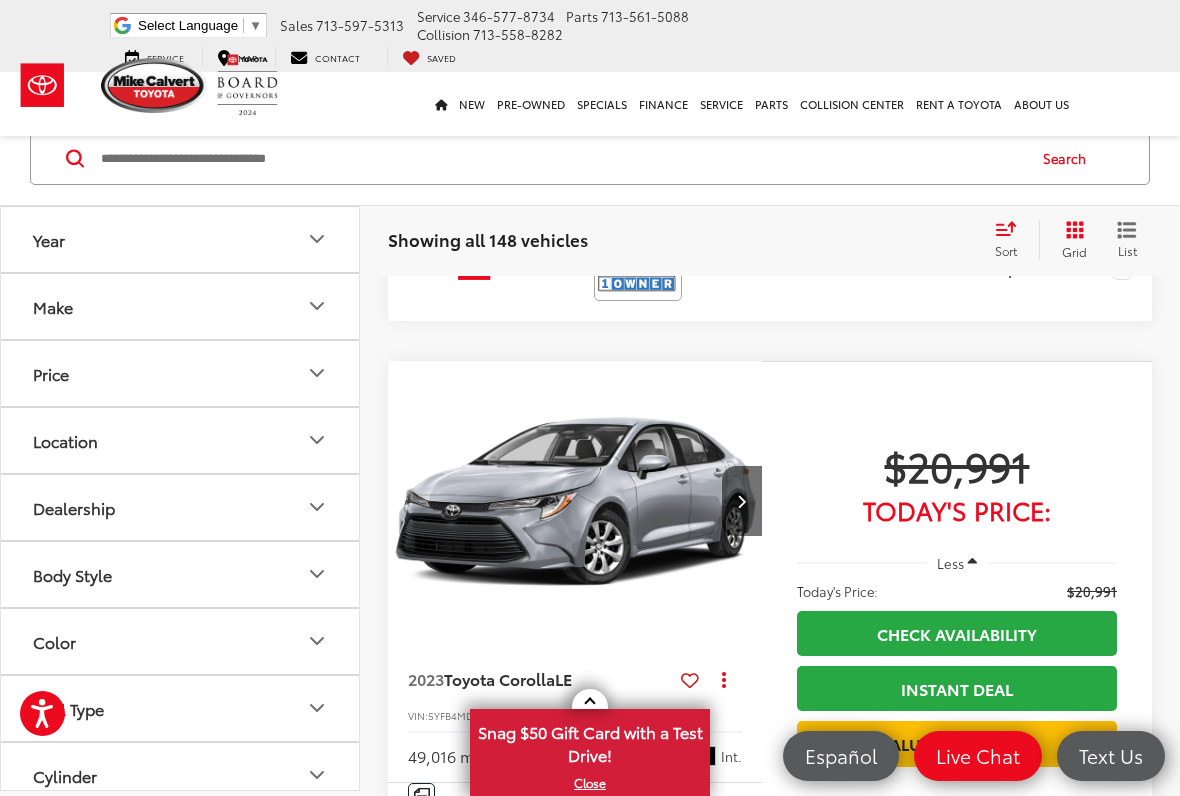 click at bounding box center (741, -80) 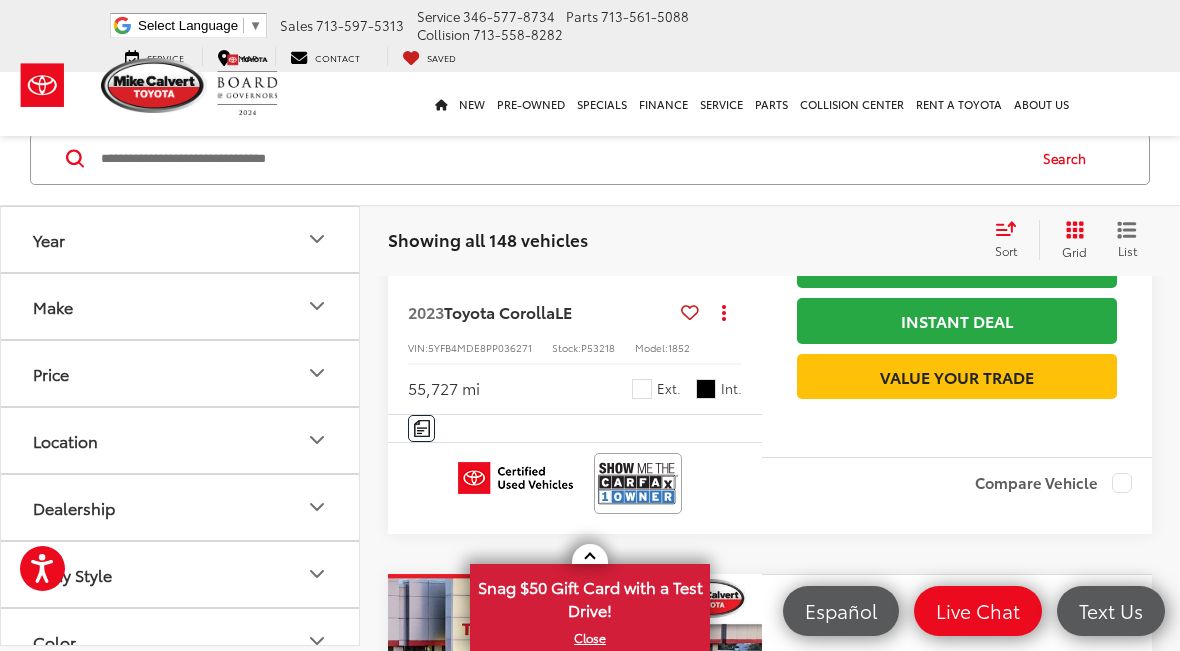 scroll, scrollTop: 3276, scrollLeft: 0, axis: vertical 